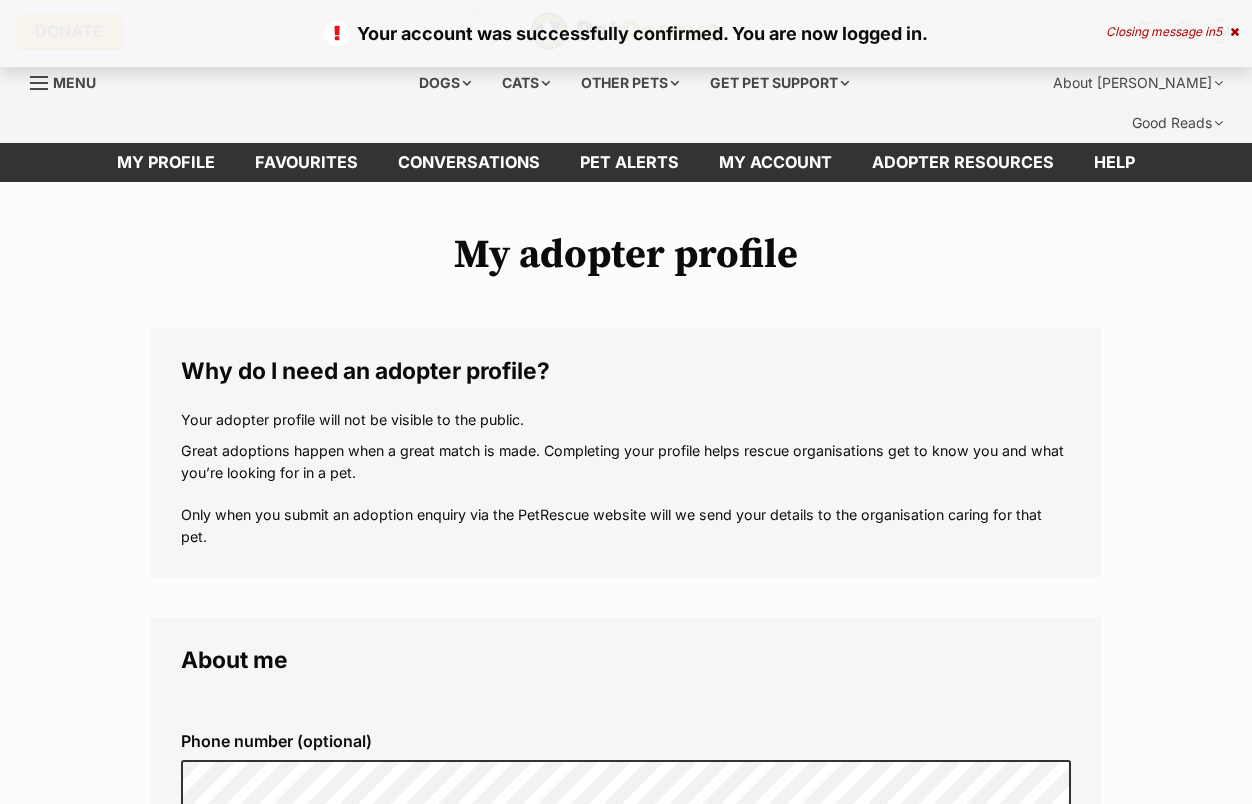 scroll, scrollTop: 0, scrollLeft: 0, axis: both 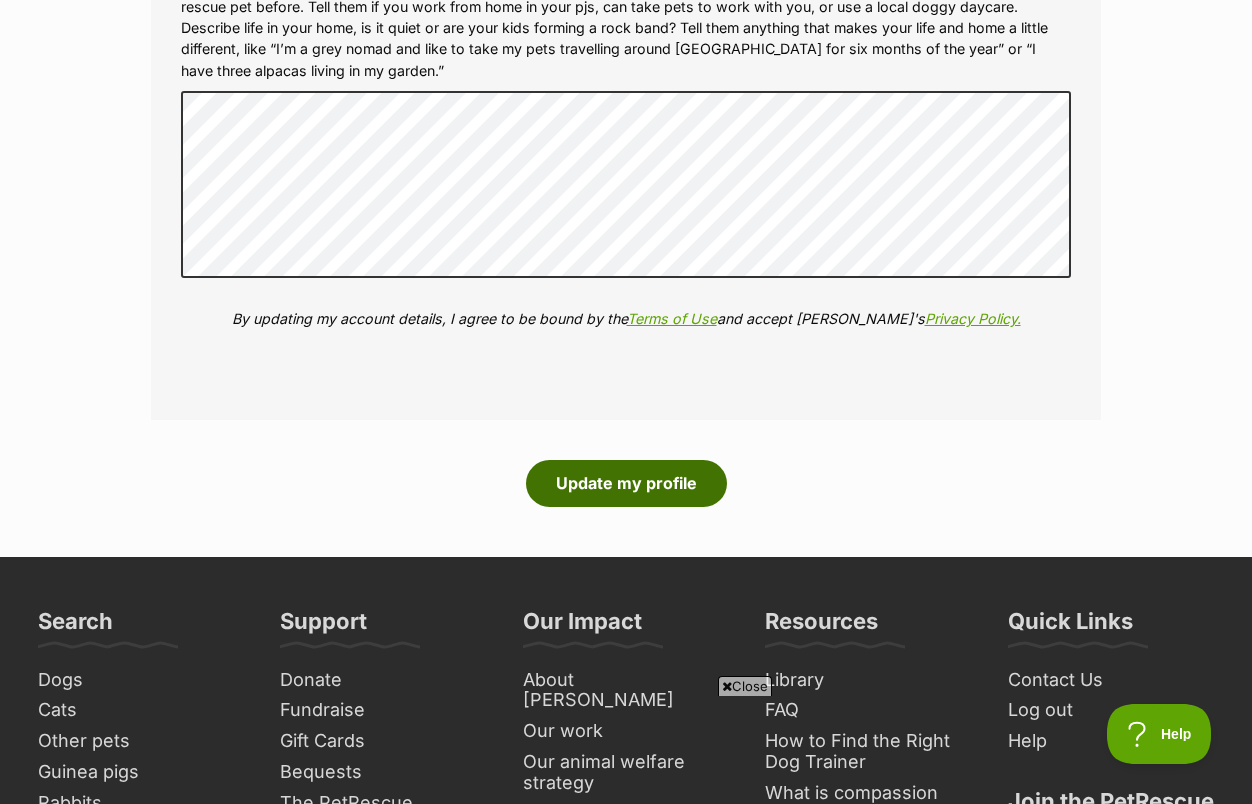 click on "Update my profile" at bounding box center (626, 483) 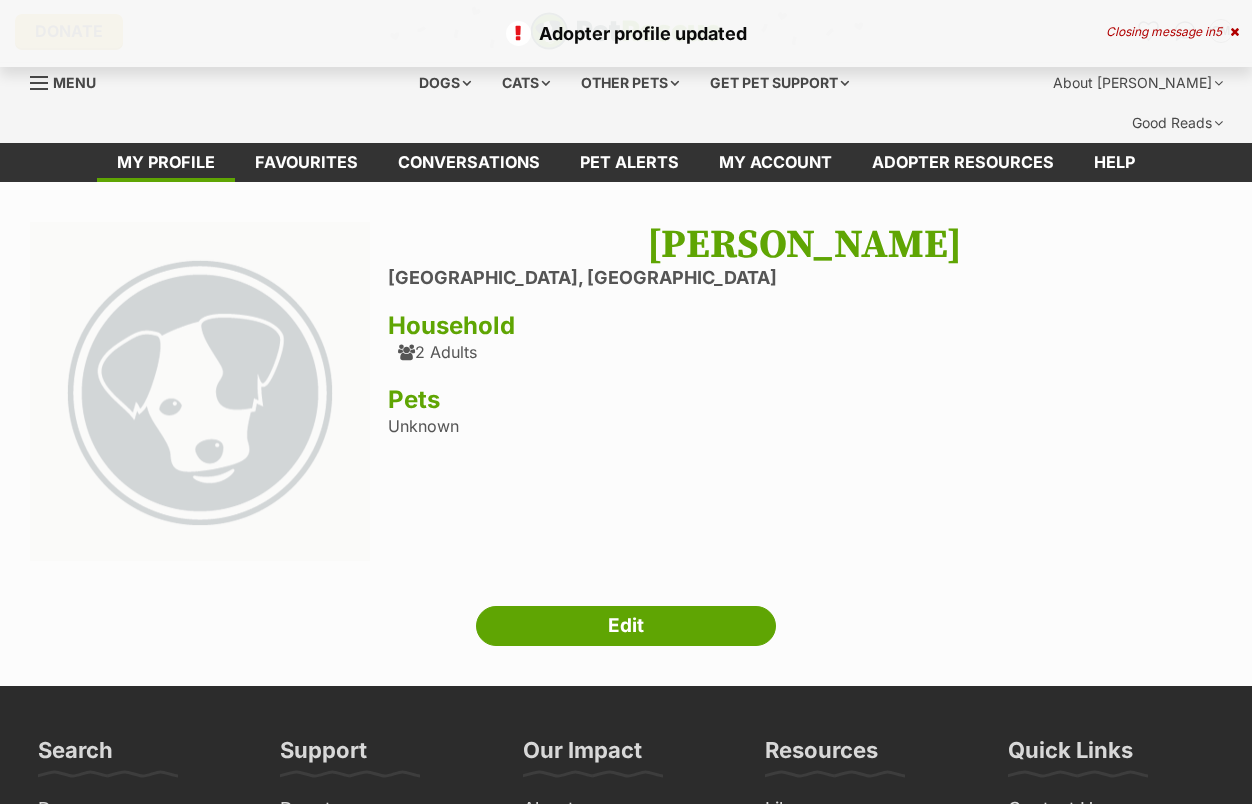 scroll, scrollTop: 0, scrollLeft: 0, axis: both 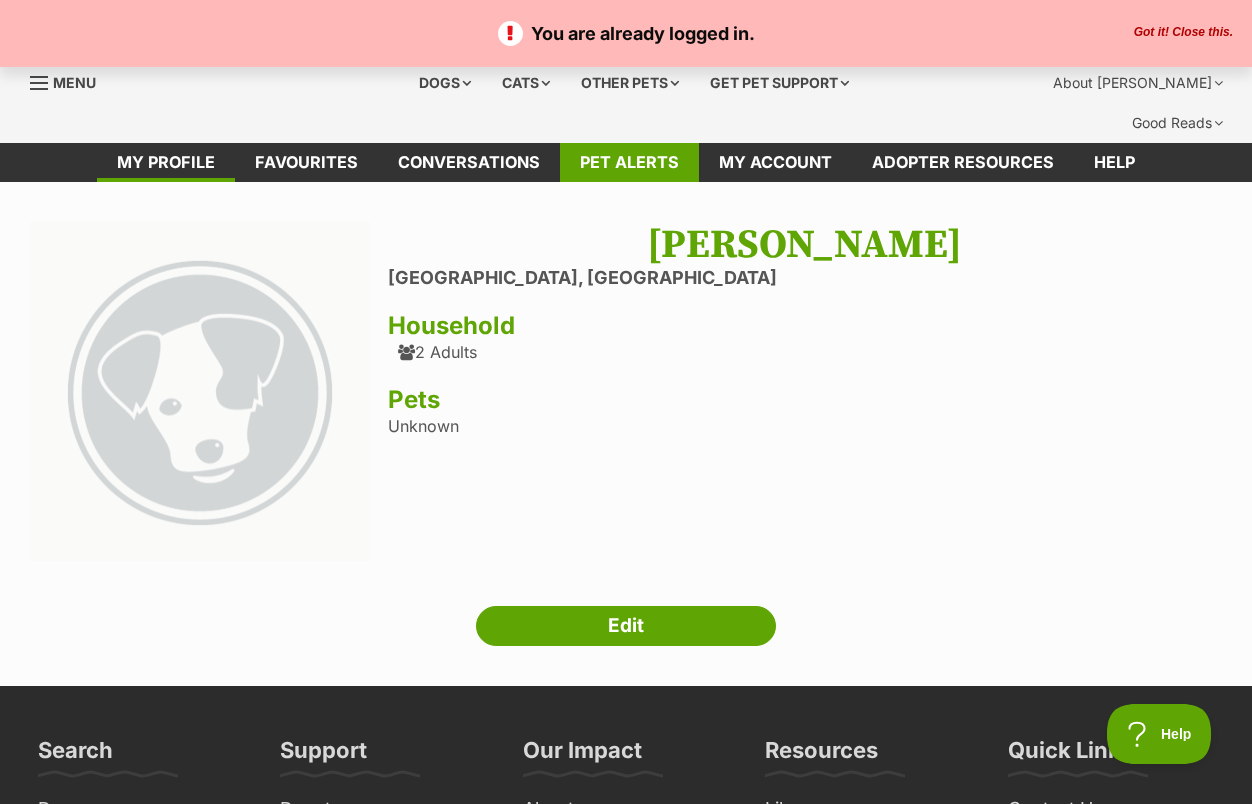 click on "Pet alerts" at bounding box center (629, 162) 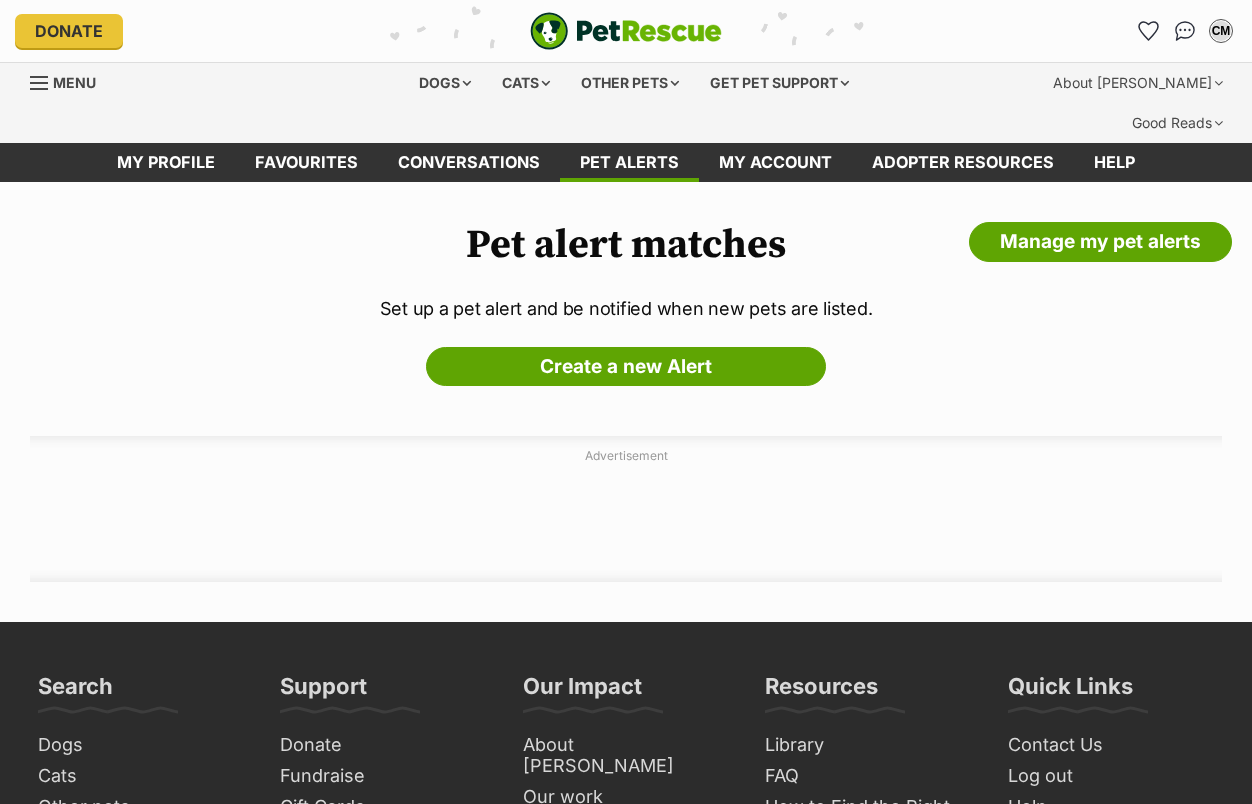 scroll, scrollTop: 0, scrollLeft: 0, axis: both 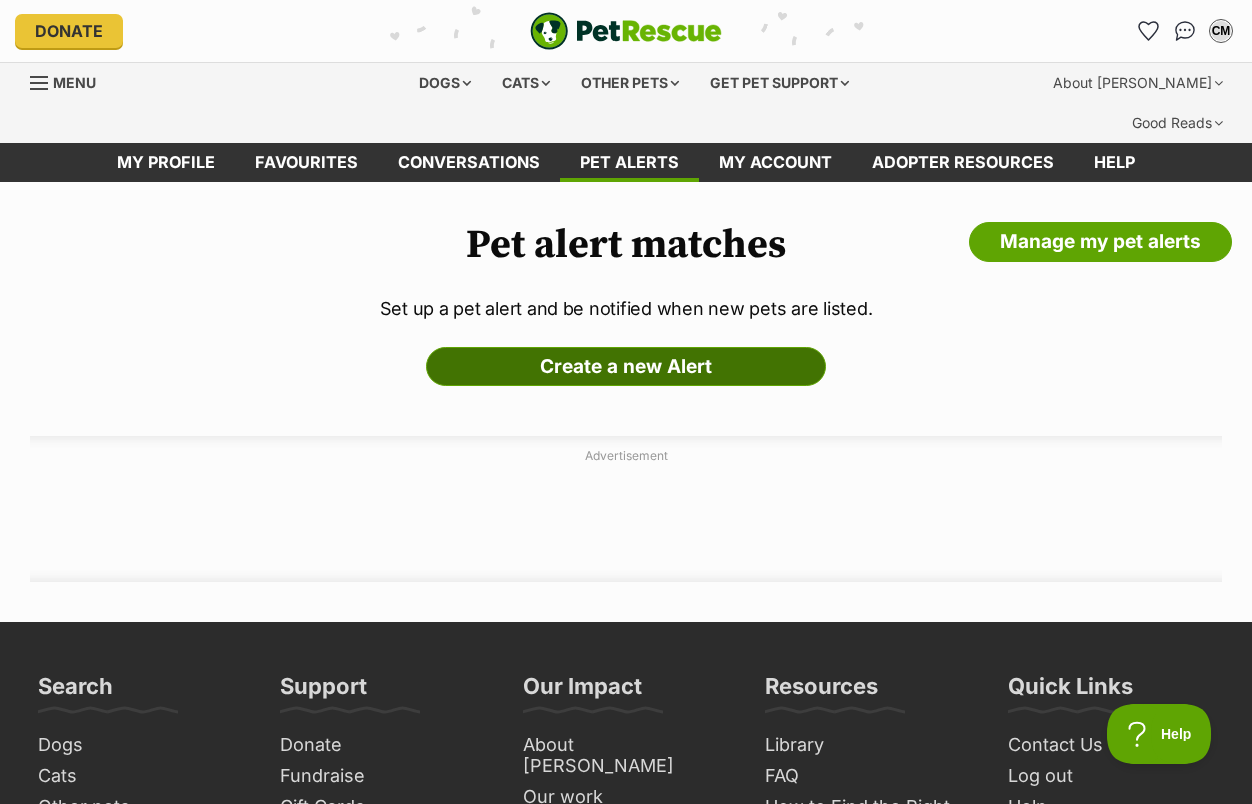 click on "Create a new Alert" at bounding box center (626, 367) 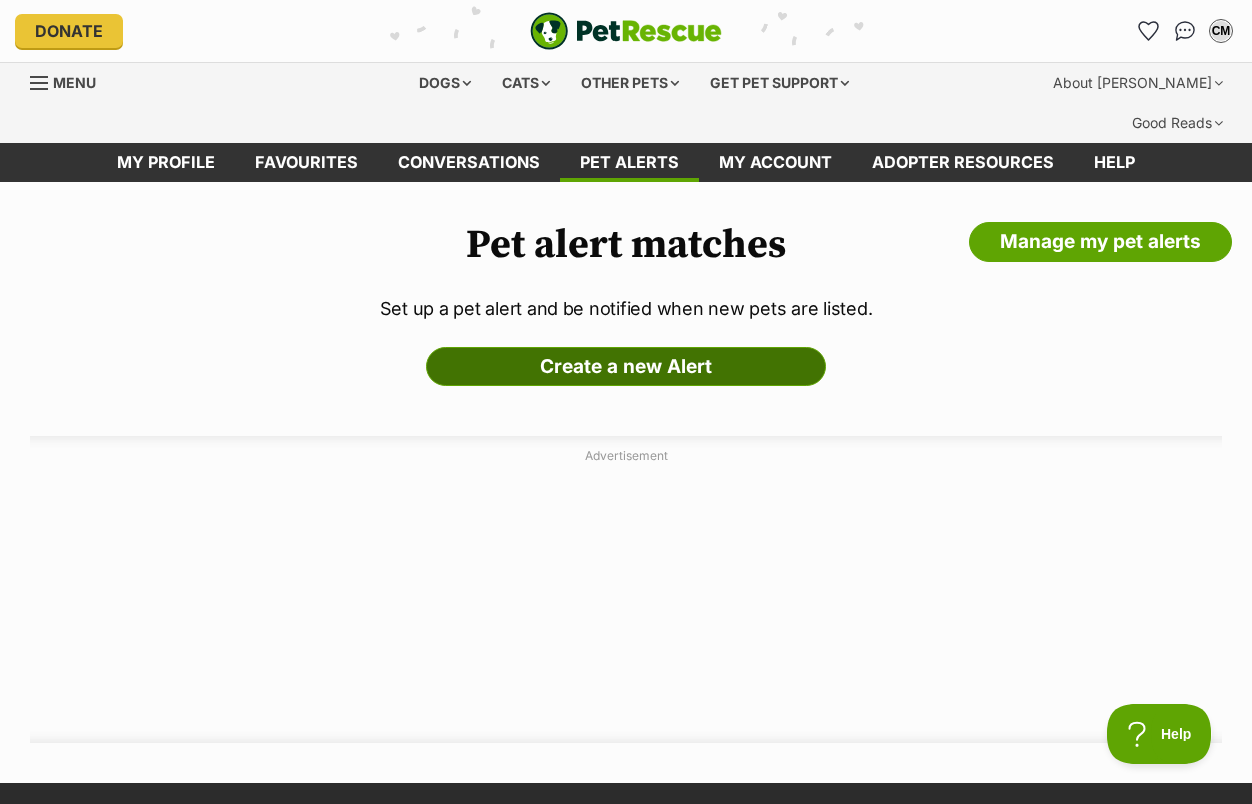 scroll, scrollTop: 0, scrollLeft: 0, axis: both 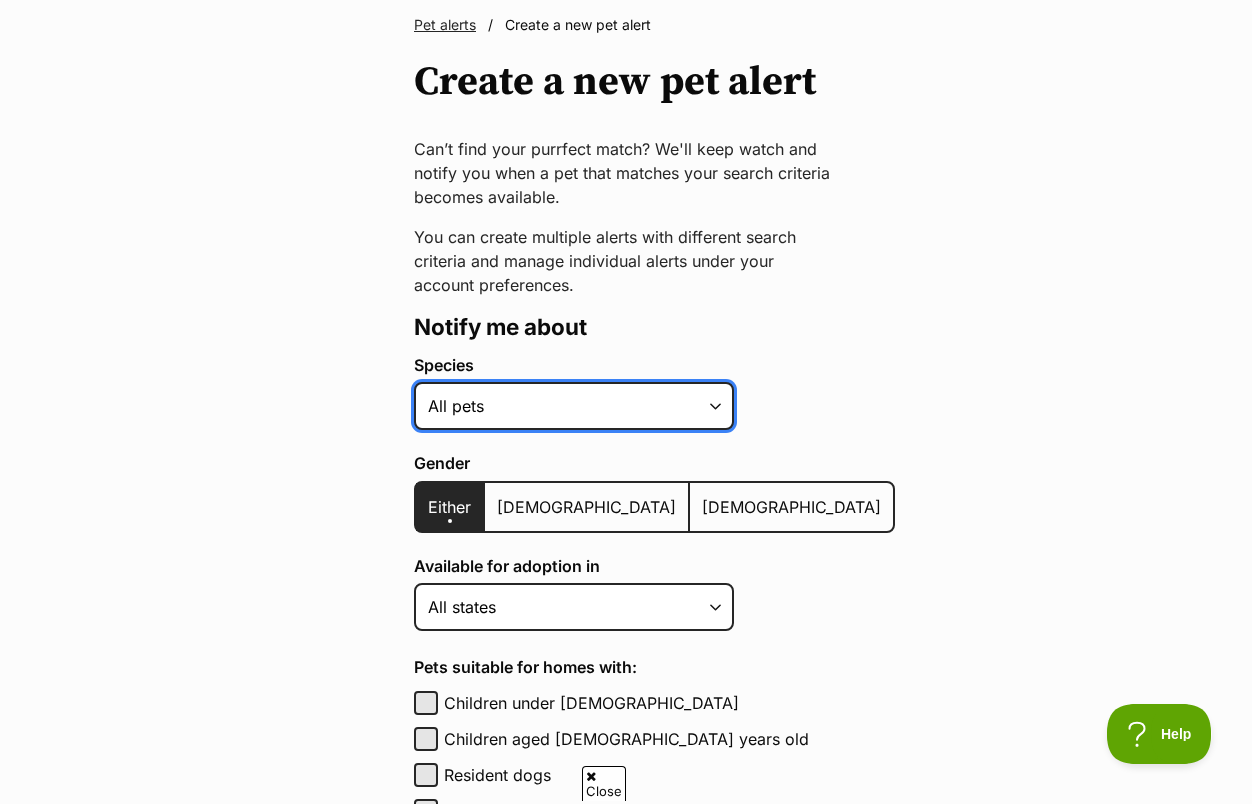 click on "Alpaca
Bird
Cat
Chicken
Cow
Dog
Donkey
Duck
Ferret
Fish
Goat
Goose
Guinea Fowl
Guinea Pig
Hamster
Hermit Crab
Horse
Lizard
Mouse
Pig
Python
Rabbit
Rat
Sheep
Turkey
Turtle
All pets" at bounding box center (574, 406) 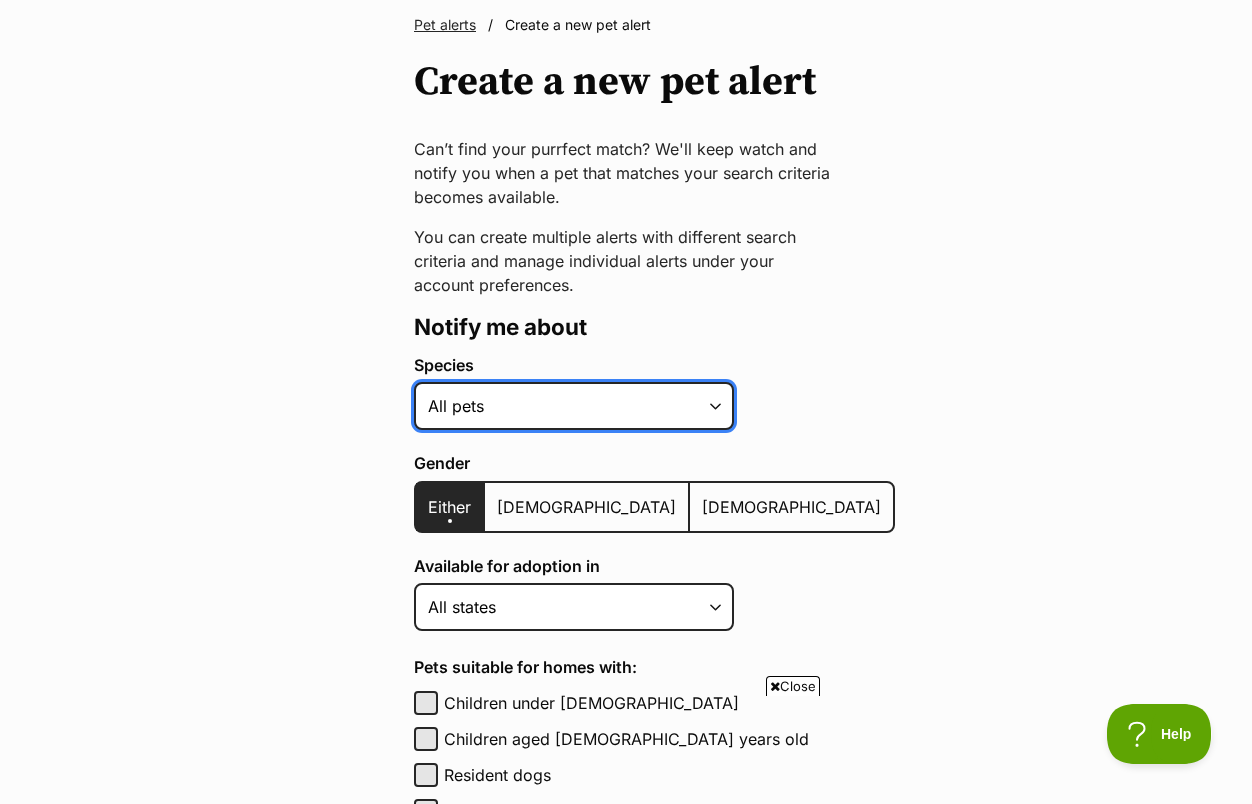 select on "1" 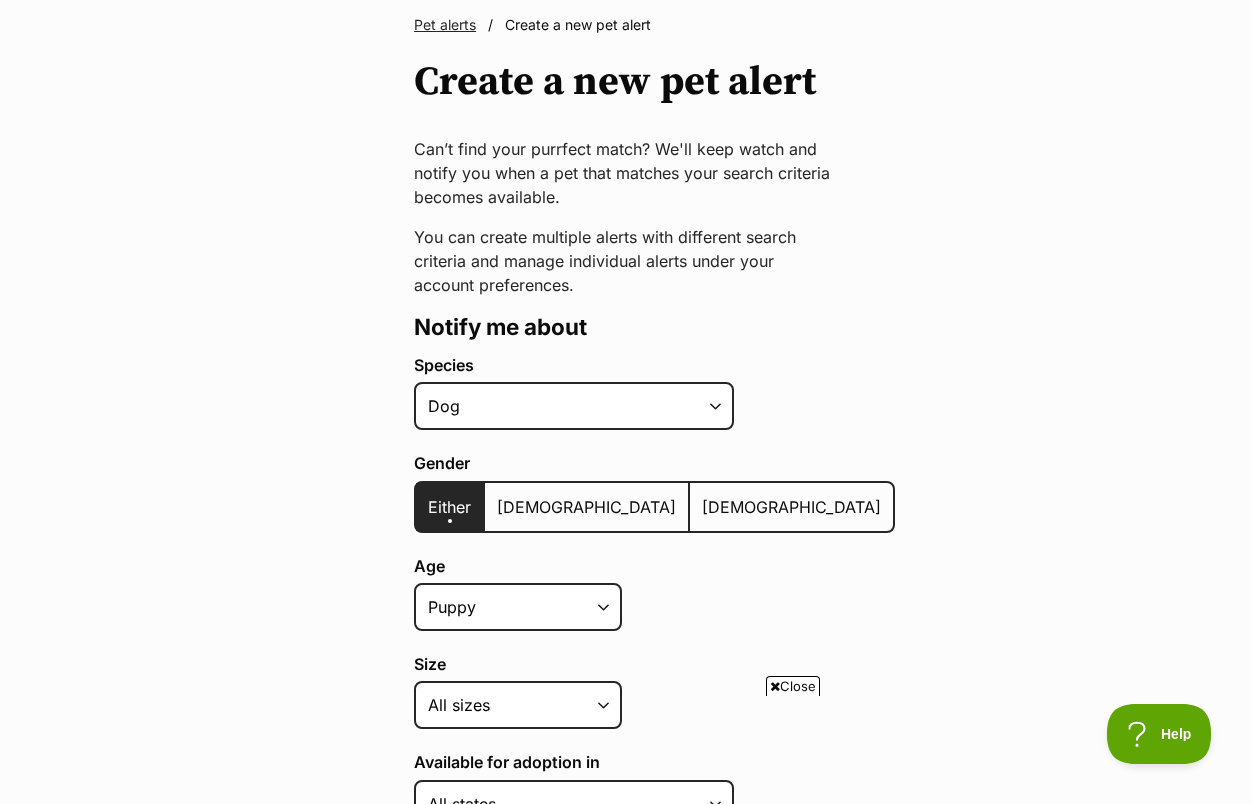 click on "You can create multiple alerts with different search criteria and manage individual alerts under your account preferences." at bounding box center [626, 261] 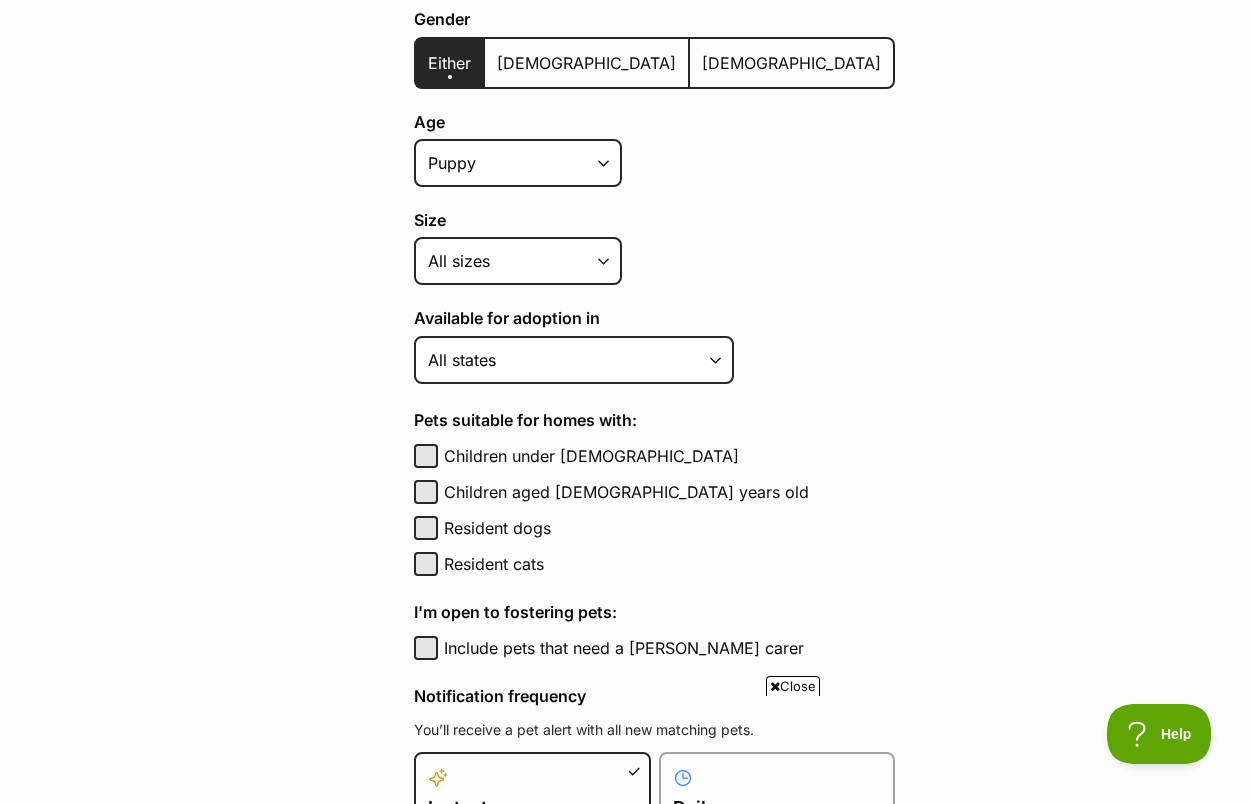 scroll, scrollTop: 640, scrollLeft: 0, axis: vertical 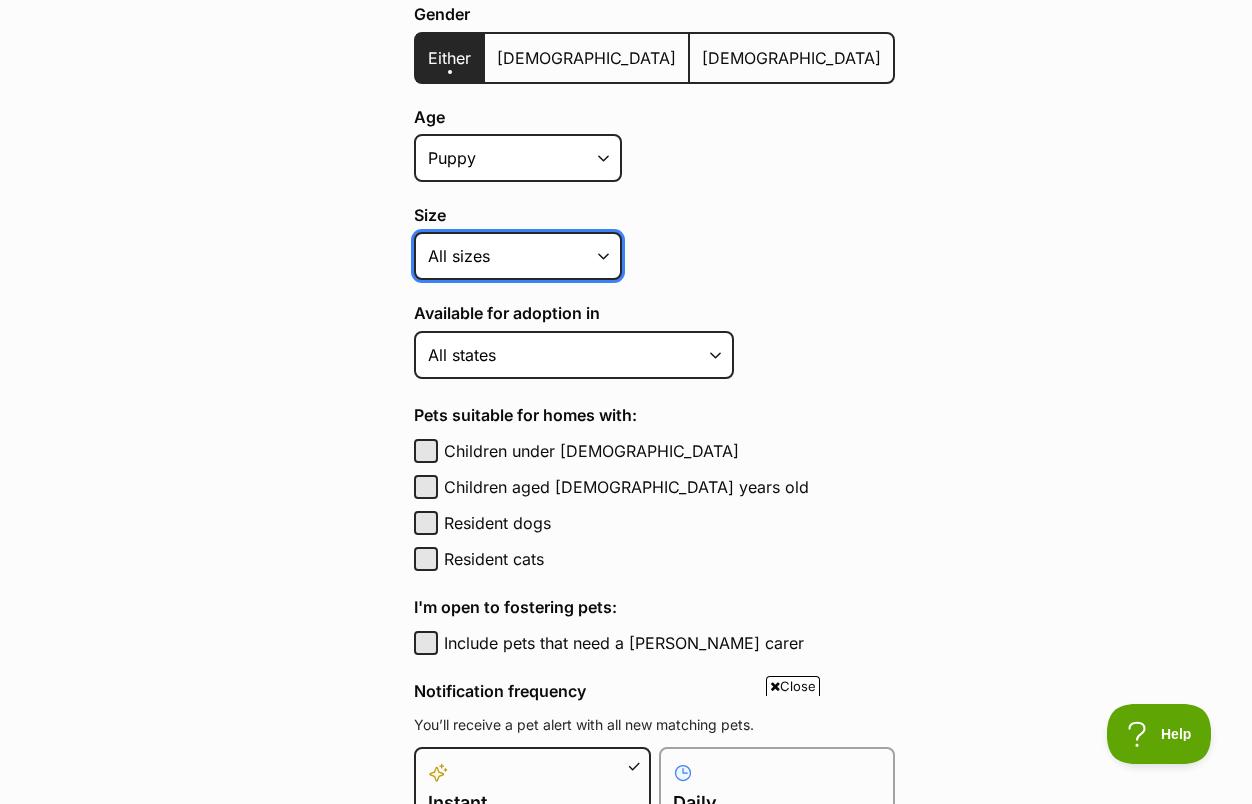 click on "Small
Medium
Large
All sizes" at bounding box center (518, 256) 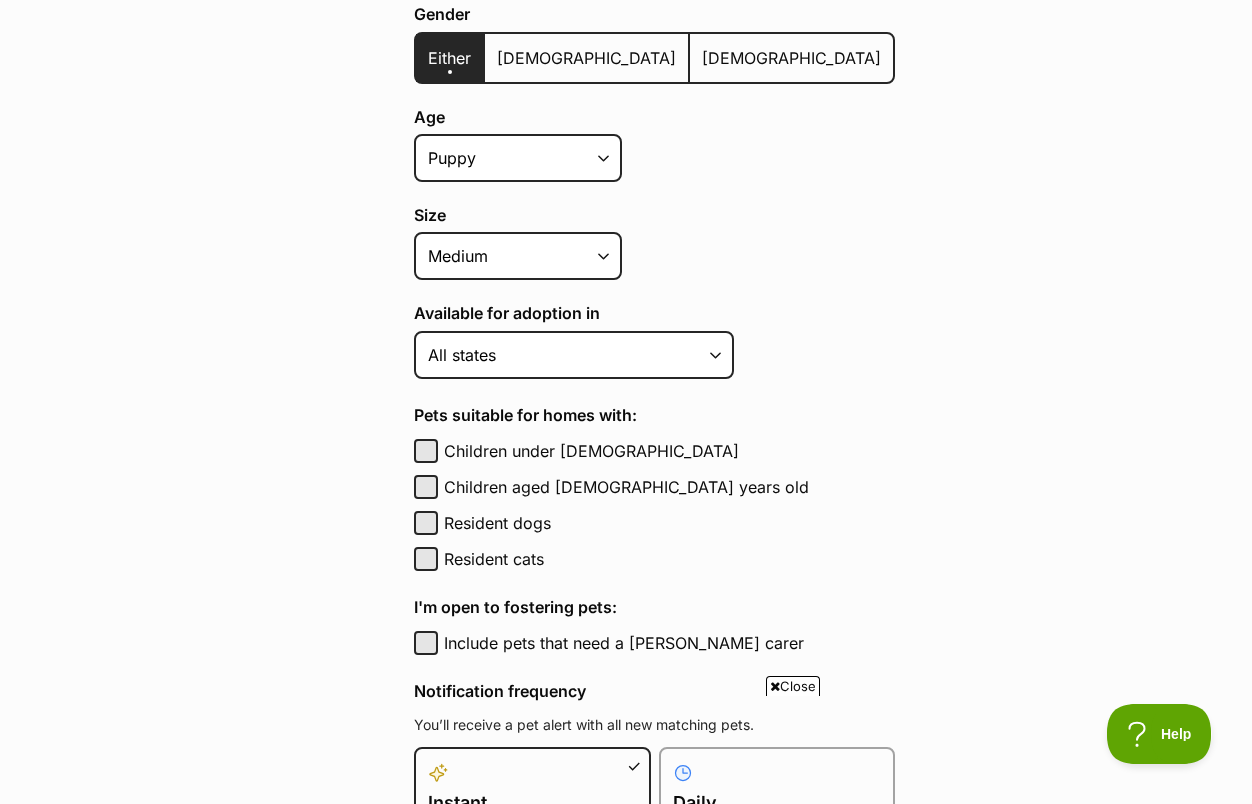 click on "Size
Small
Medium
Large
All sizes" at bounding box center [654, 243] 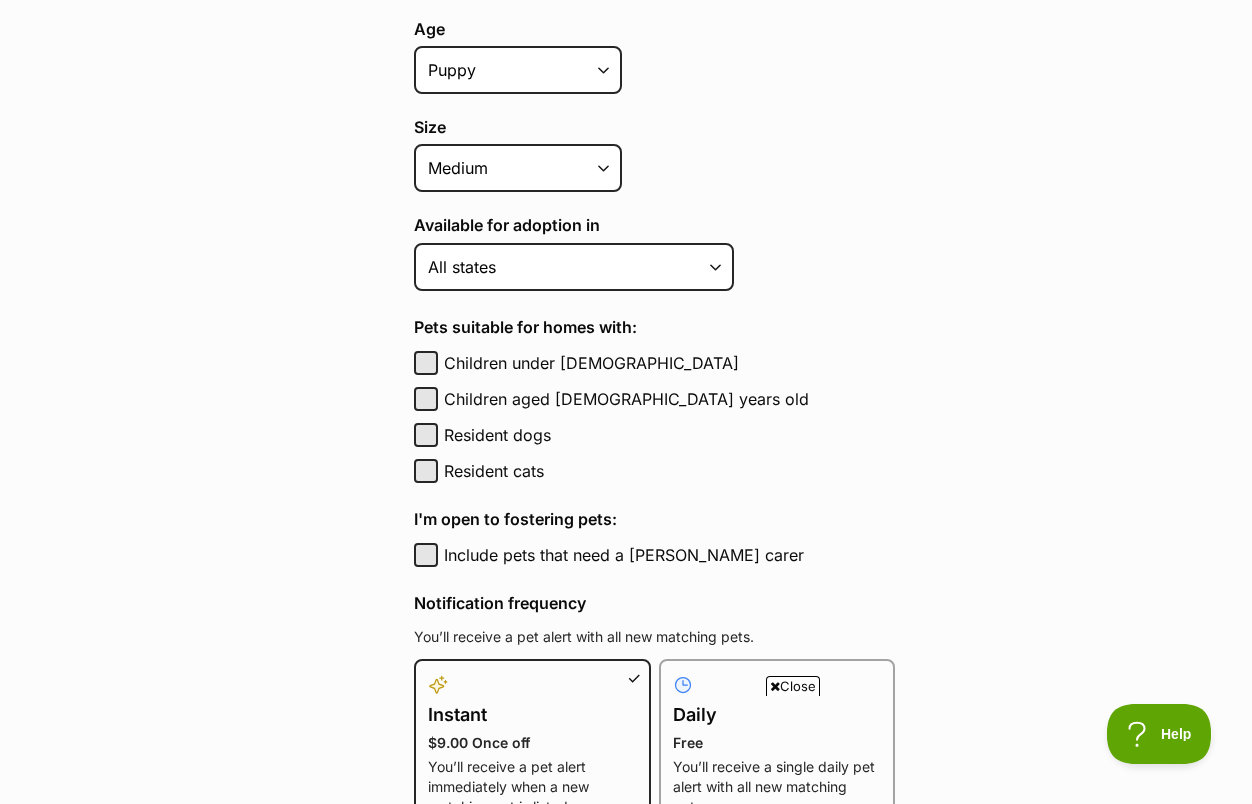 scroll, scrollTop: 733, scrollLeft: 0, axis: vertical 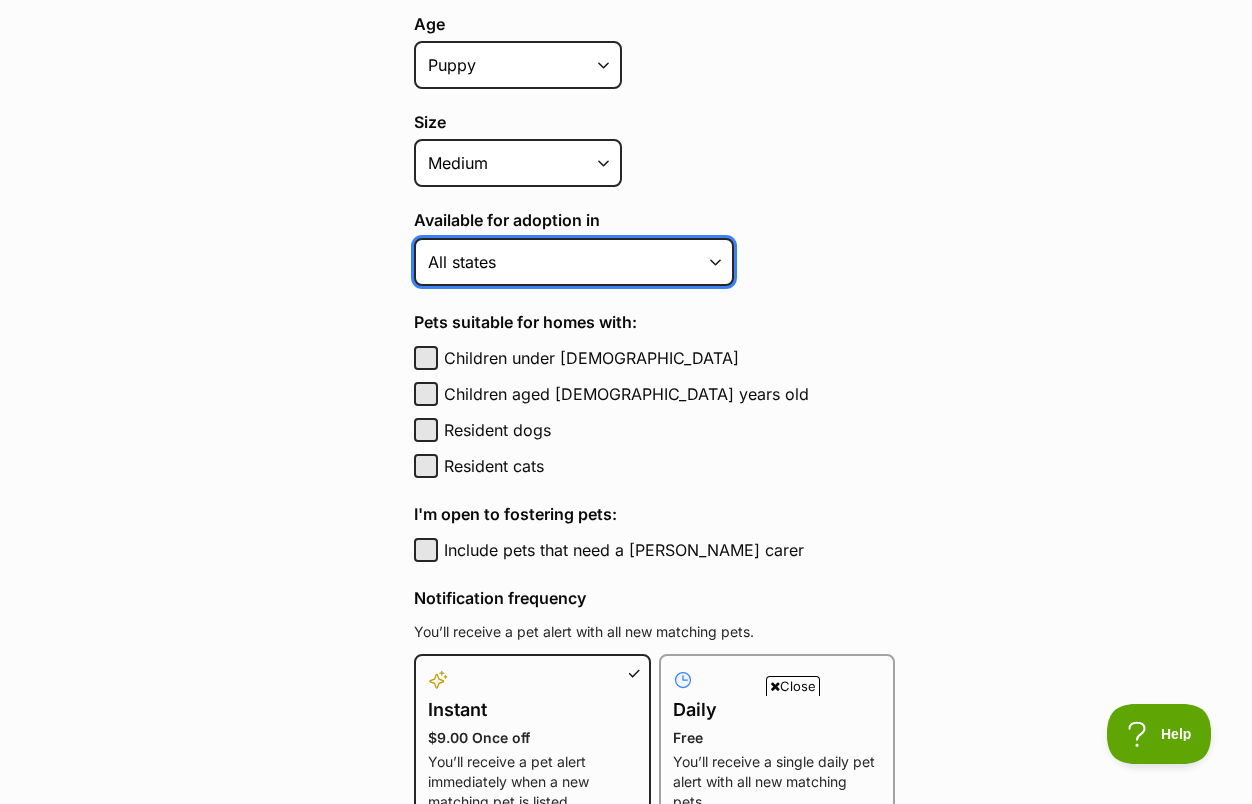 click on "Australian Capital Territory
New South Wales
Northern Territory
Queensland
South Australia
Tasmania
Victoria
Western Australia
All states" at bounding box center (574, 262) 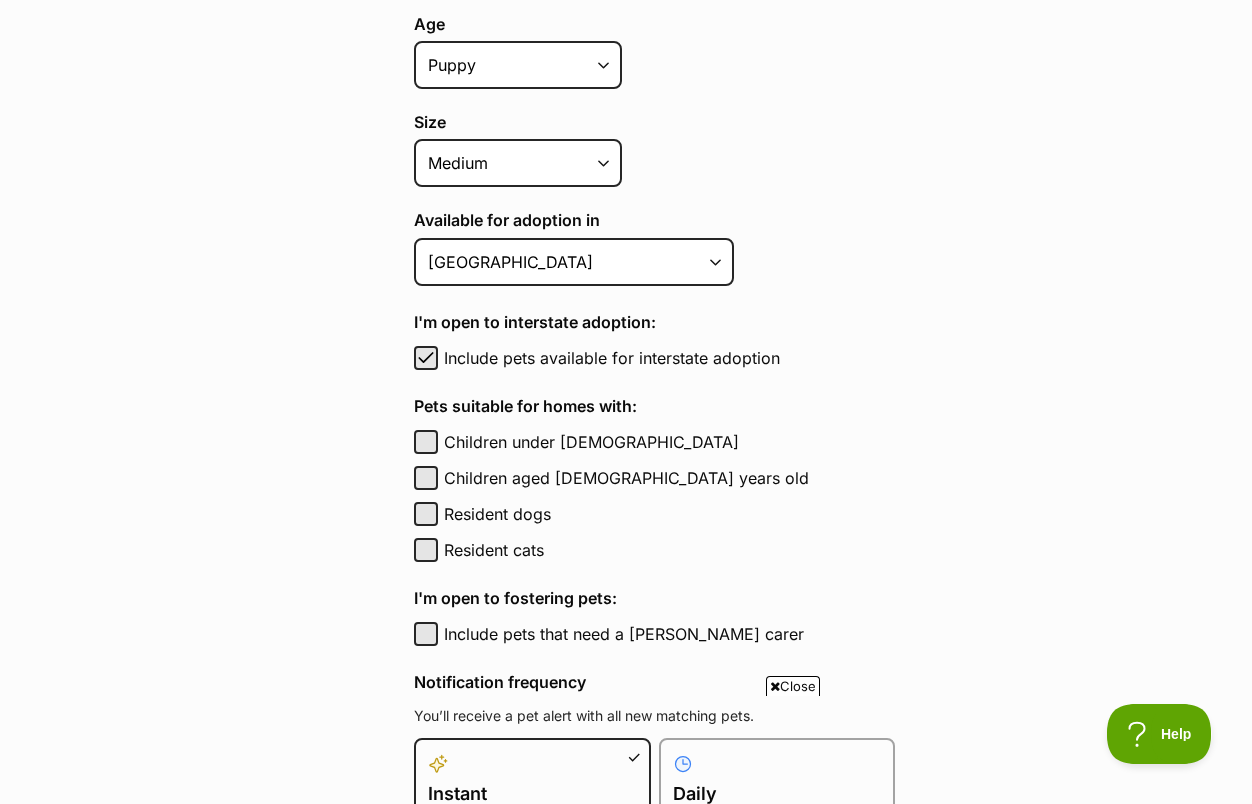 click on "Pet alerts
/
Create a new pet alert
Create a new pet alert
Can’t find your purrfect match? We'll keep watch and notify you when a pet that matches your search criteria becomes available.
You can create multiple alerts with different search criteria and manage individual alerts under your account preferences.
Notify me about
Species
Alpaca
Bird
Cat
Chicken
Cow
Dog
Donkey
Duck
Ferret
Fish
Goat
Goose
Guinea Fowl
Guinea Pig
Hamster
Hermit Crab
Horse
Lizard
Mouse
Pig
Python
Rabbit
Rat
Sheep
Turkey
Turtle
All pets
Gender
Either
Male
Female
Age
Puppy Adult Senior All ages
Size
Small
Medium
Large
All sizes
Coat lengths
Short
Medium Coat
Long
All coat lengths
Available for adoption in
Australian Capital Territory
New South Wales
Northern Territory
Queensland
Tasmania" at bounding box center (626, 219) 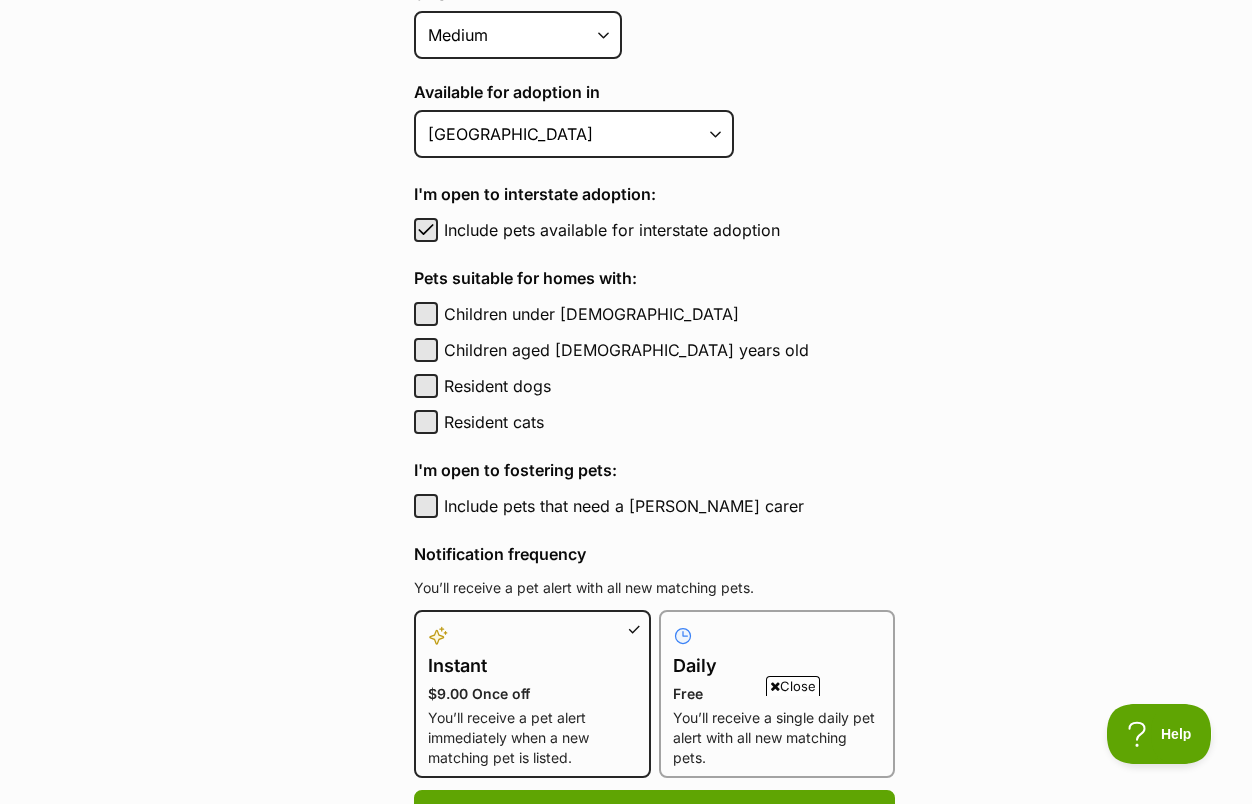 scroll, scrollTop: 866, scrollLeft: 0, axis: vertical 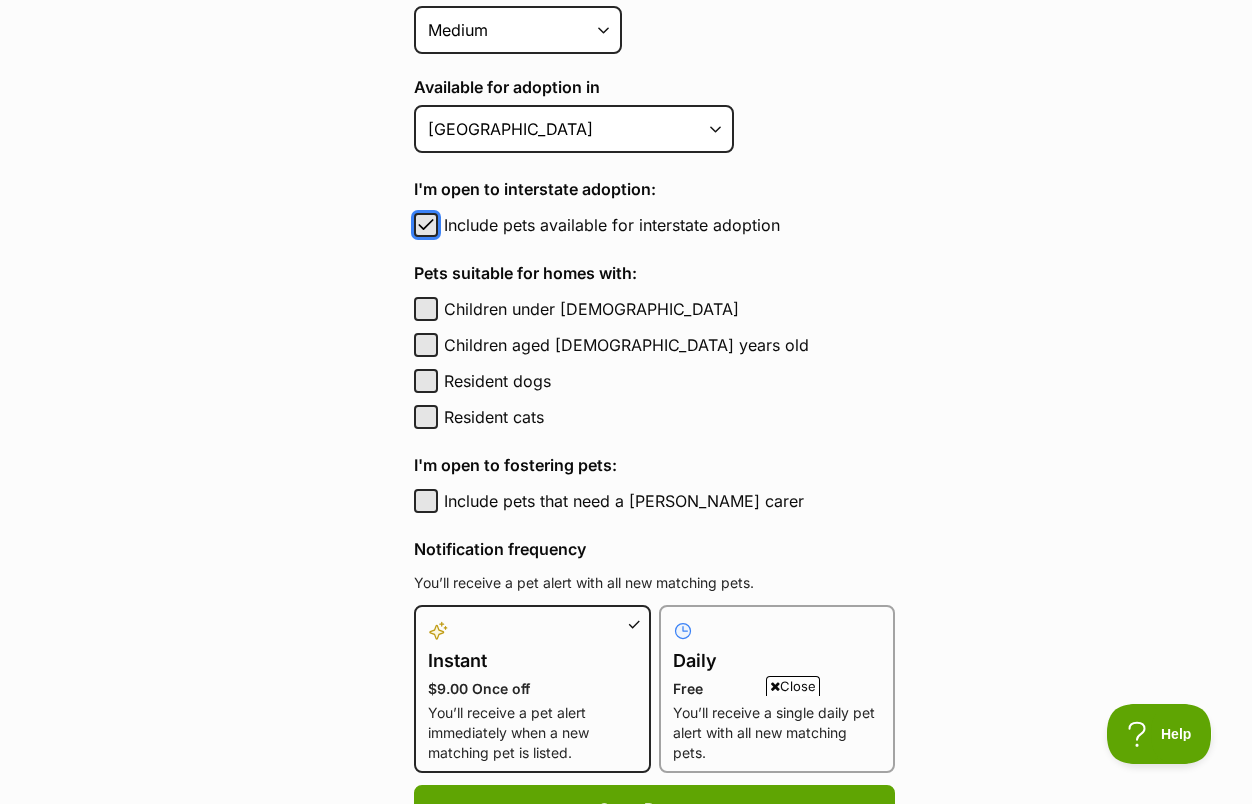 click at bounding box center [426, 225] 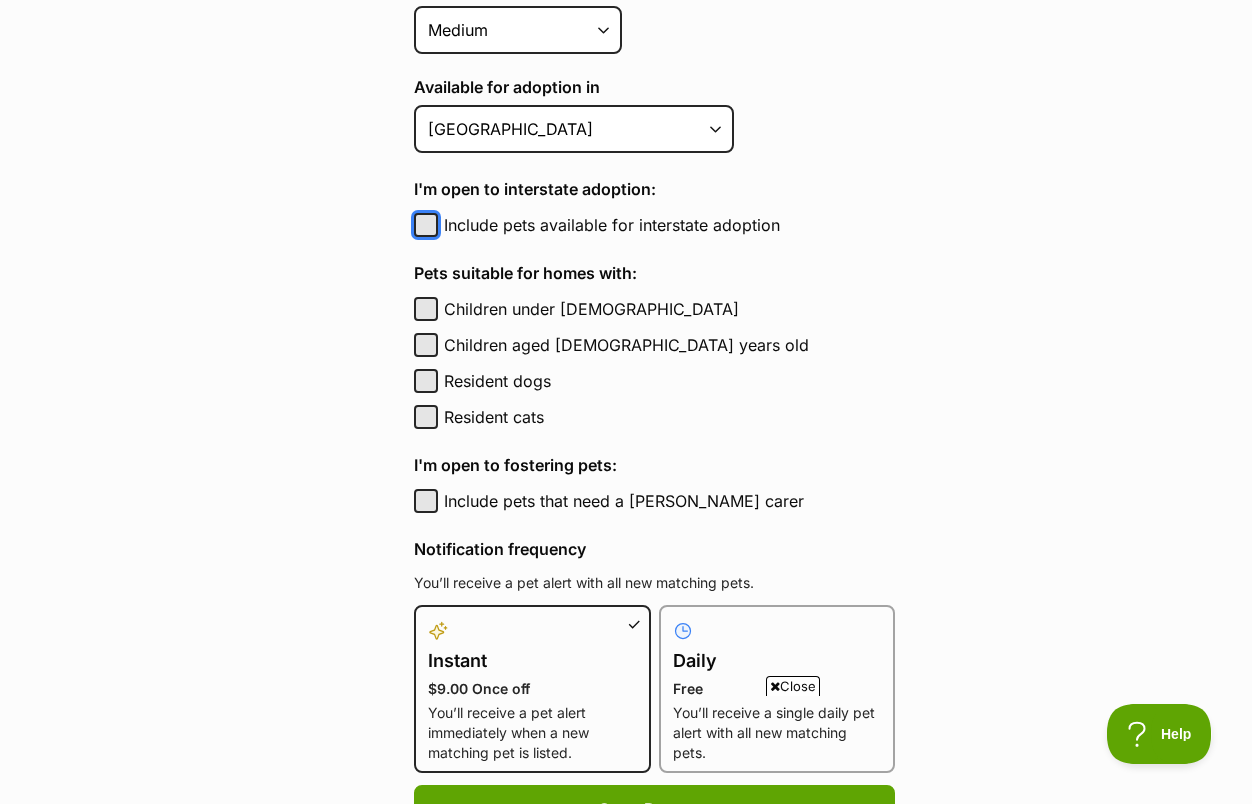 checkbox on "false" 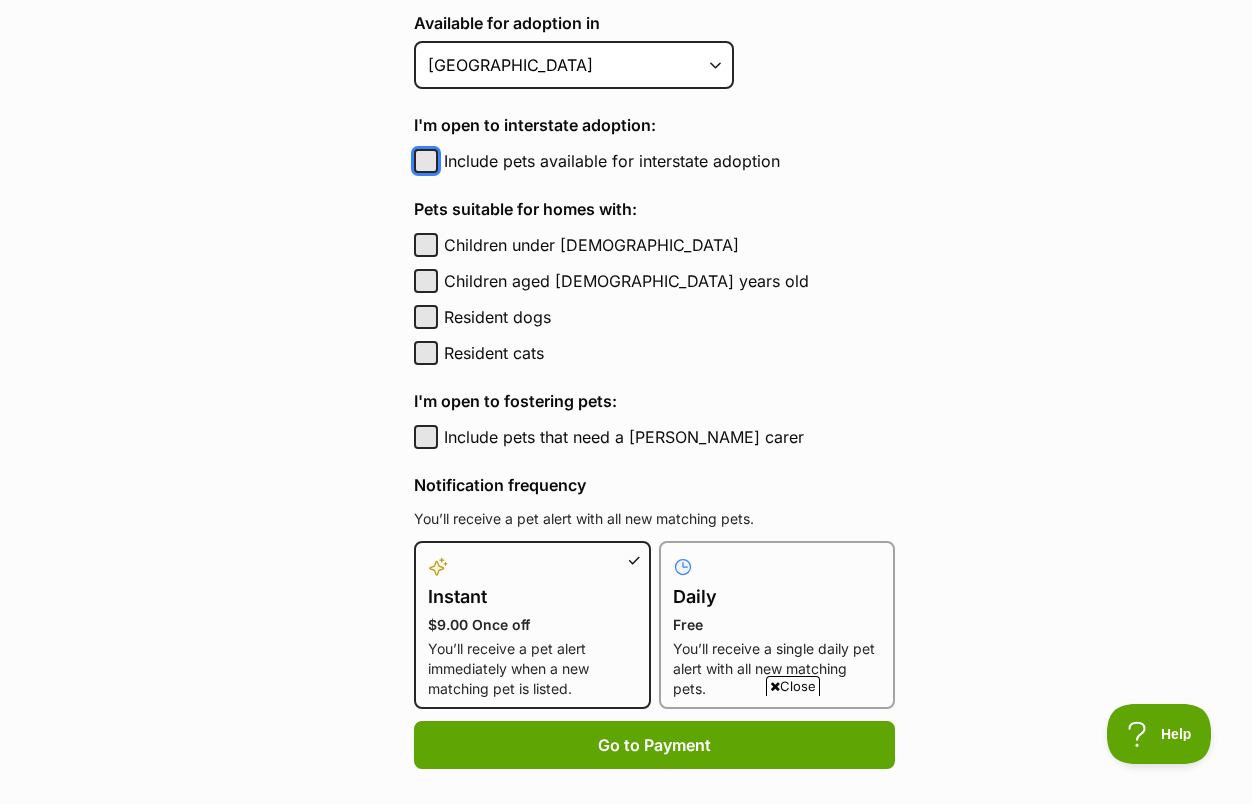 scroll, scrollTop: 949, scrollLeft: 0, axis: vertical 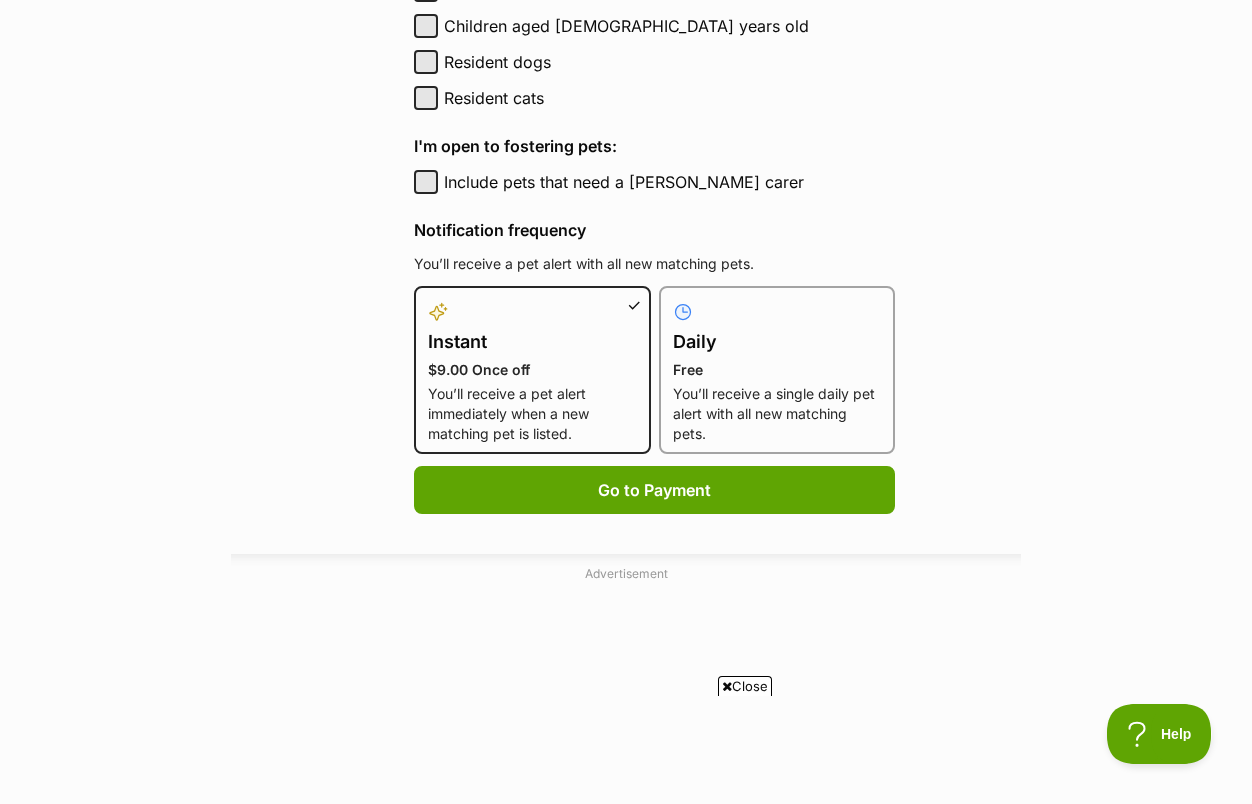 click on "Free" at bounding box center (777, 370) 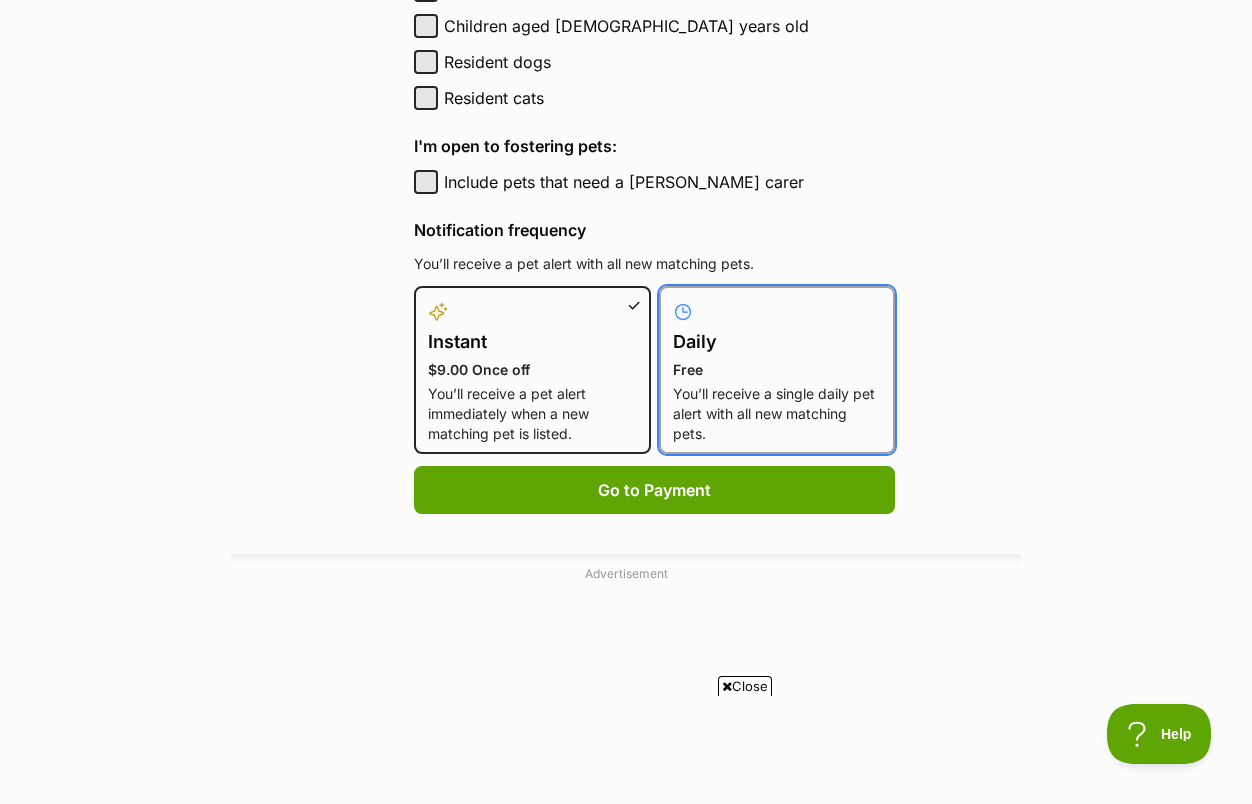 click on "Daily
Free
You’ll receive a single daily pet alert with all new matching pets." at bounding box center [671, 298] 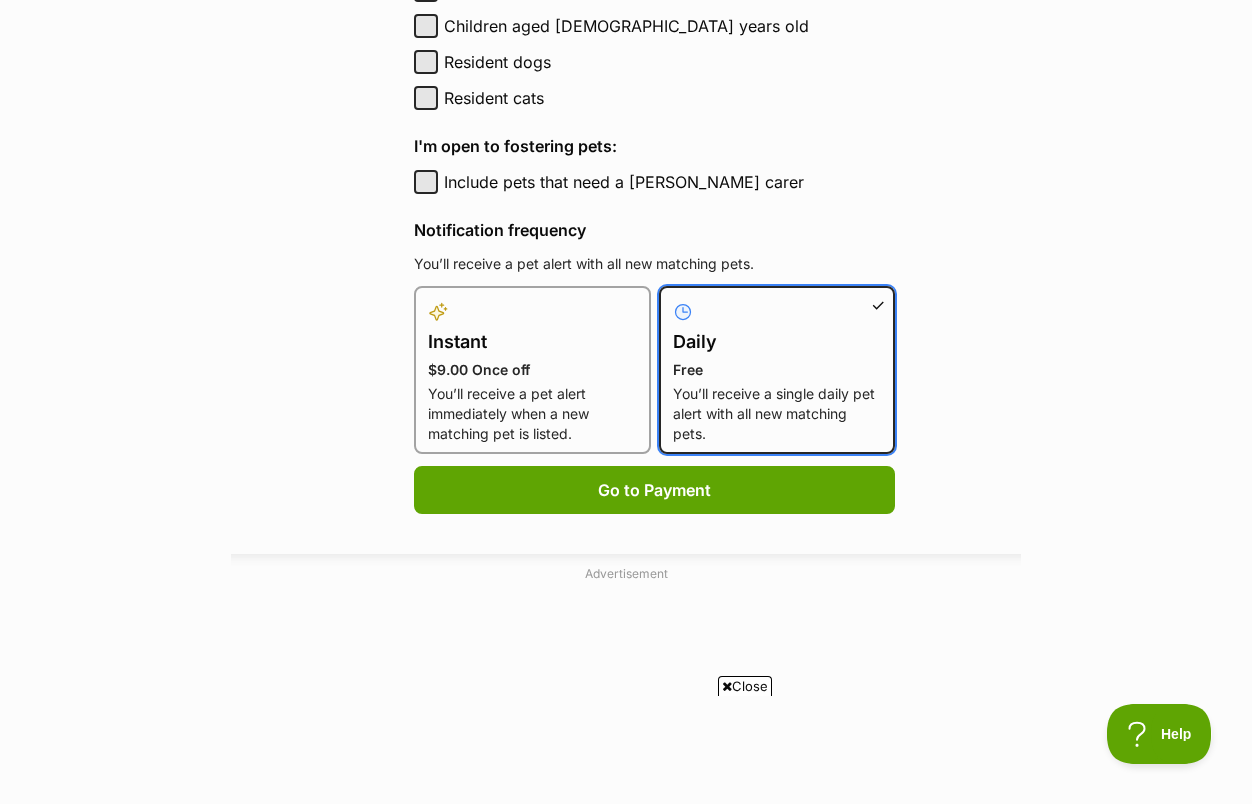 scroll, scrollTop: 0, scrollLeft: 0, axis: both 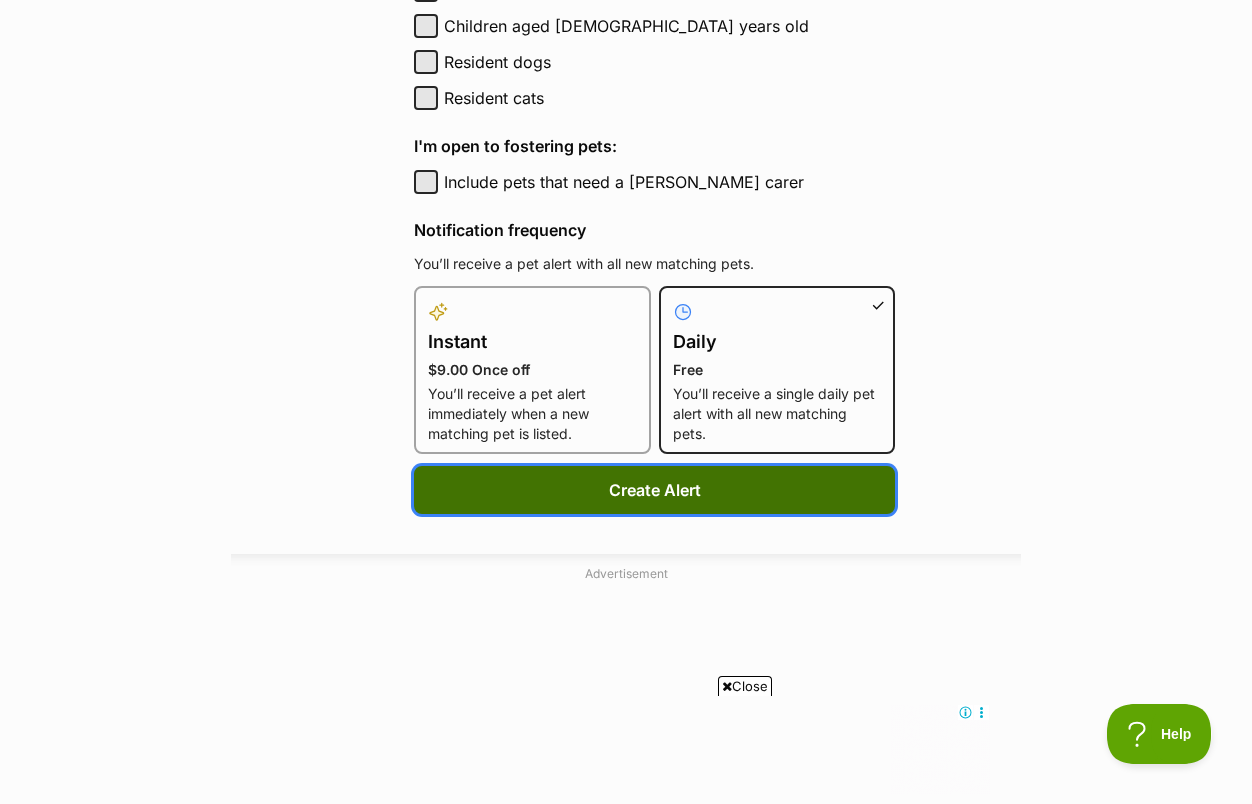 click on "Create Alert" at bounding box center [654, 490] 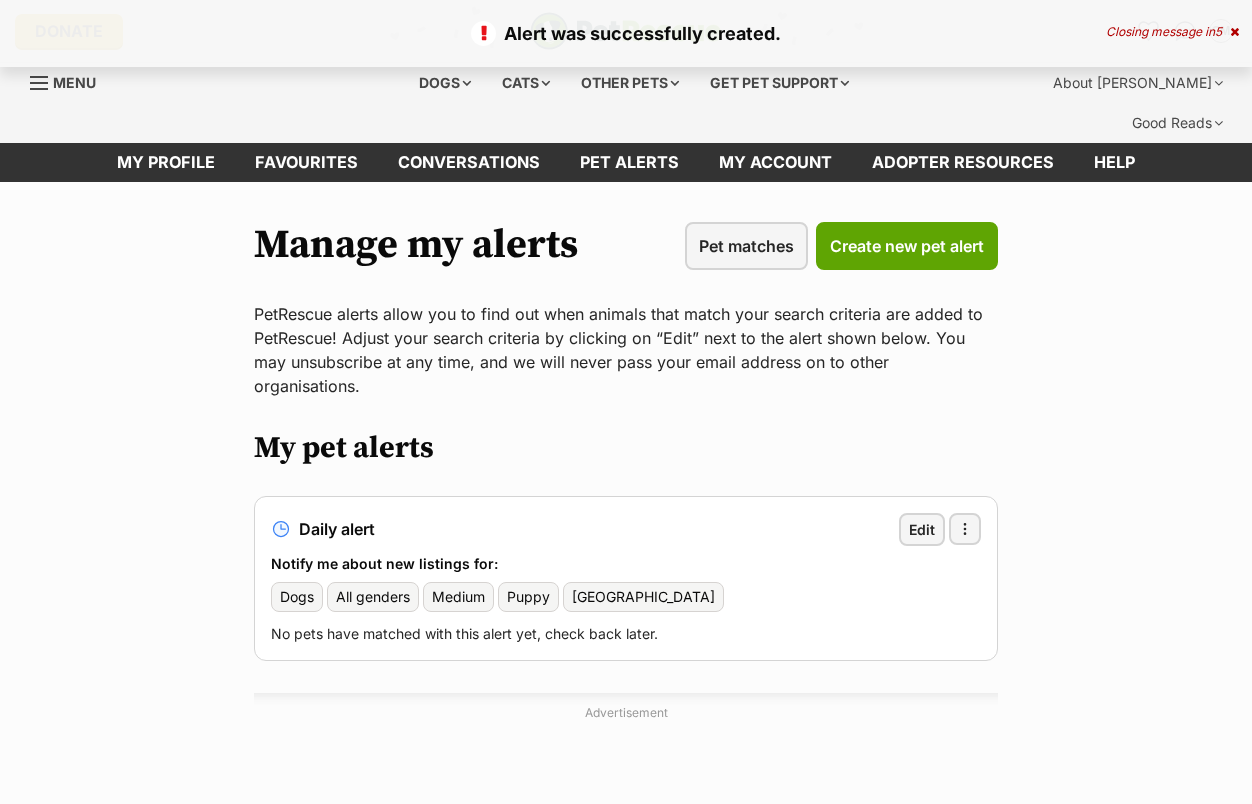 scroll, scrollTop: 0, scrollLeft: 0, axis: both 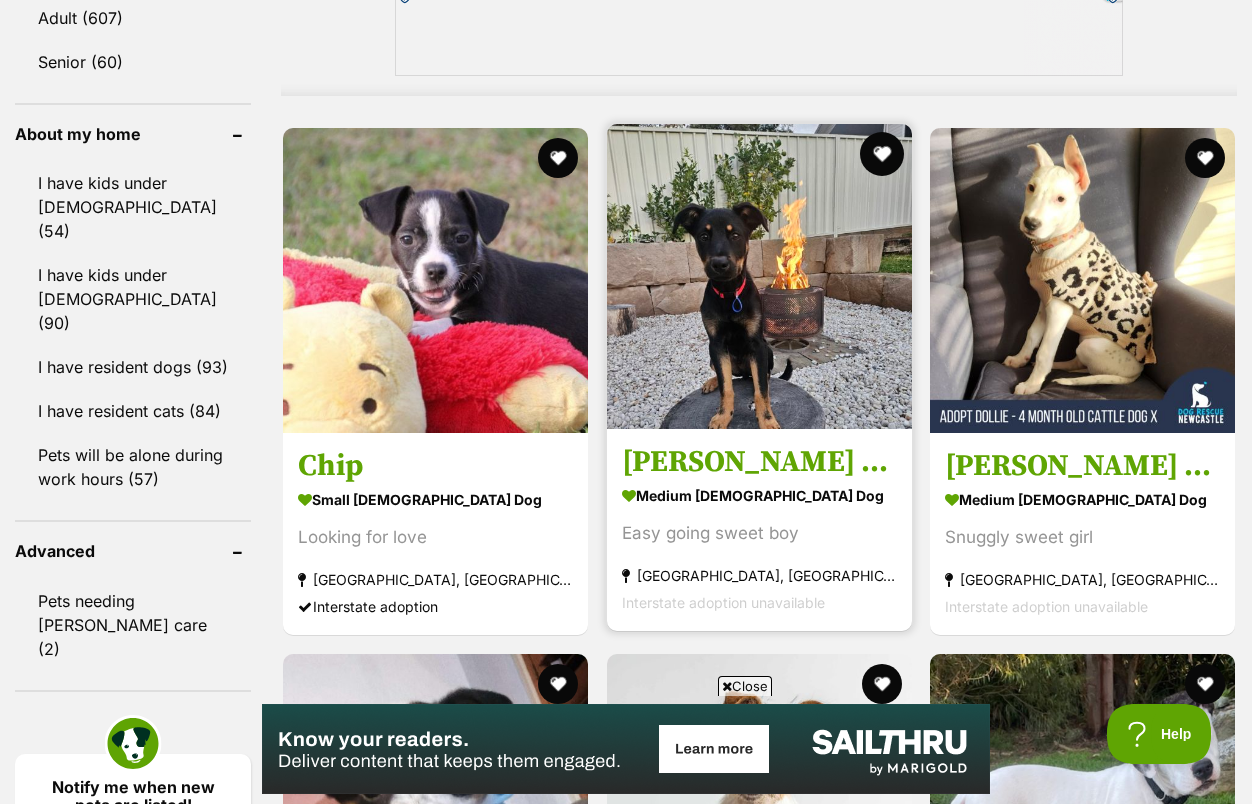 click at bounding box center [881, 154] 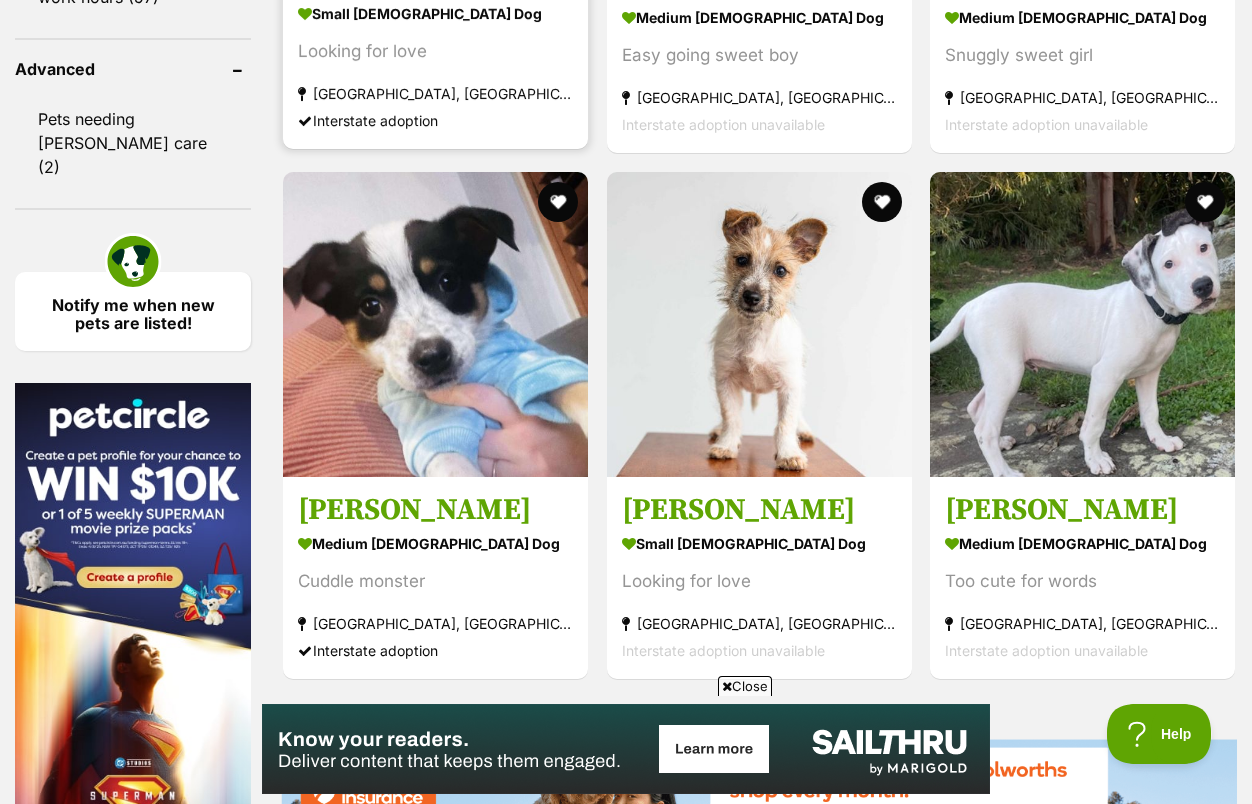 scroll, scrollTop: 2314, scrollLeft: 0, axis: vertical 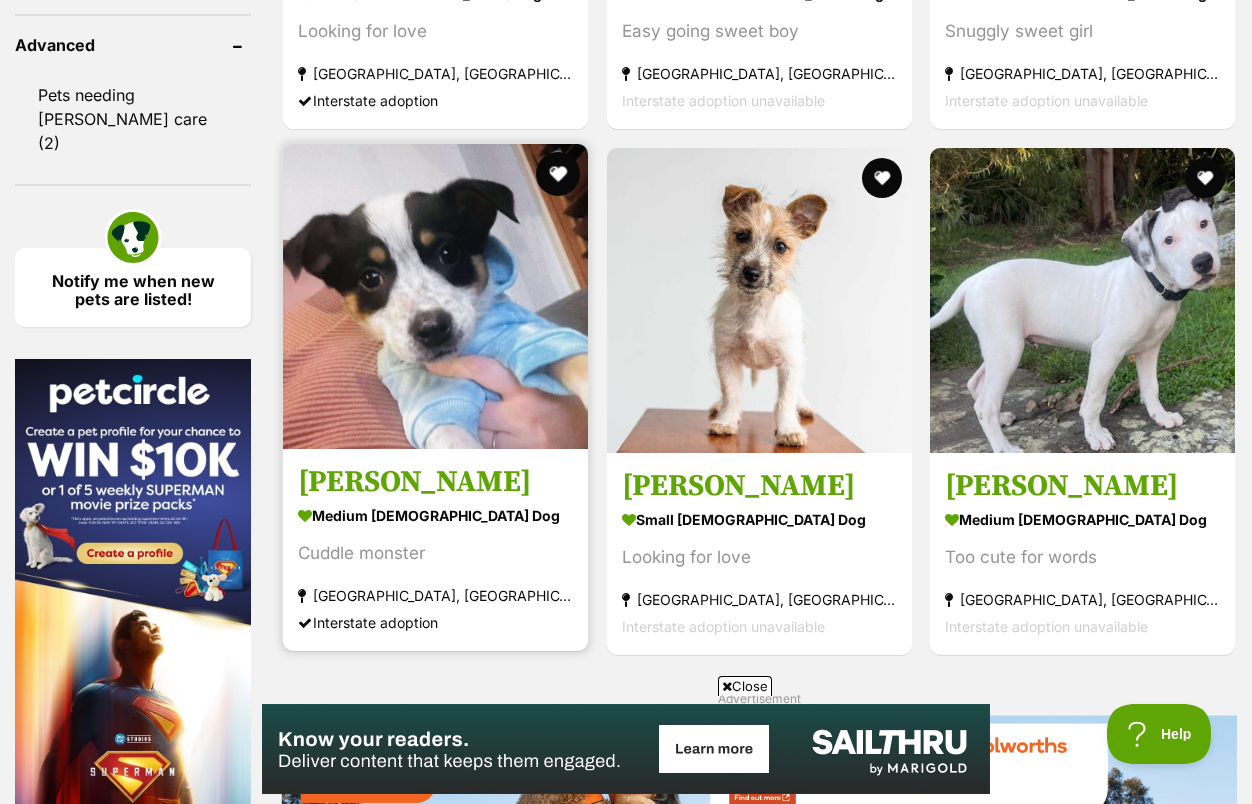 click at bounding box center [558, 174] 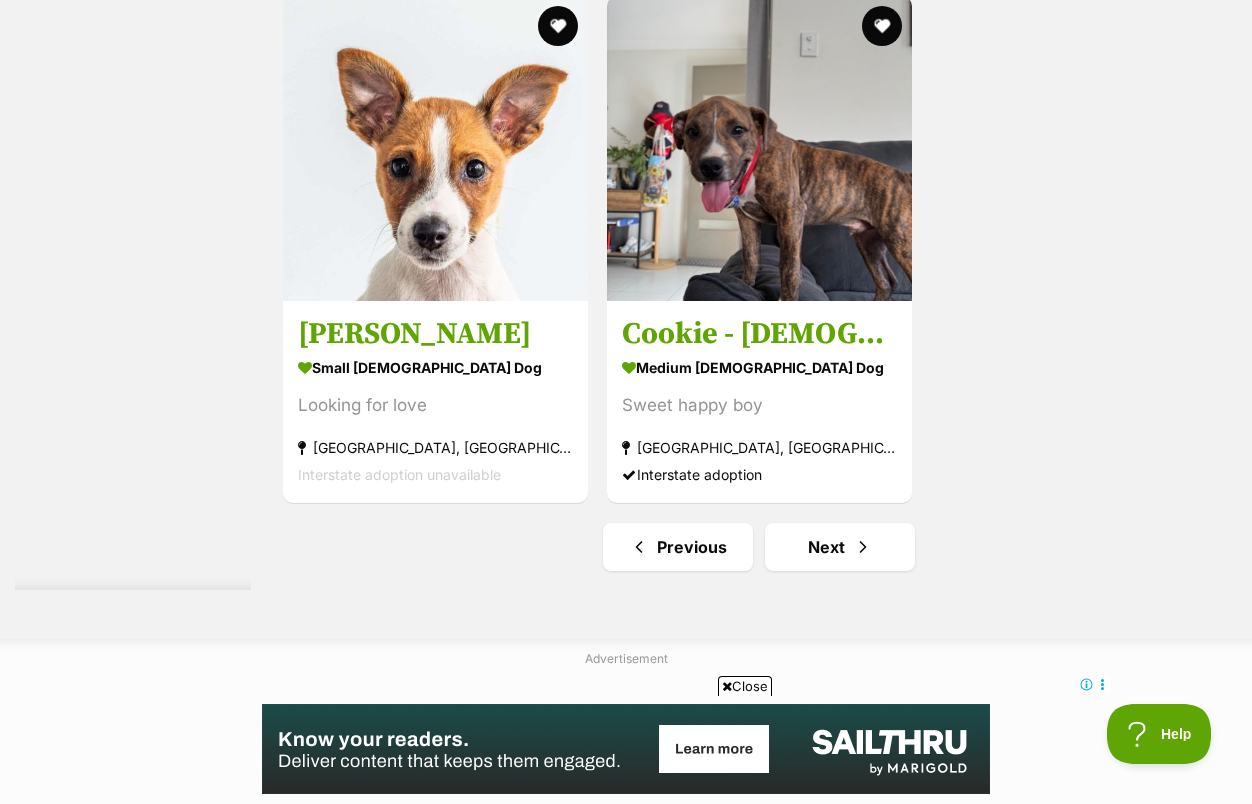 scroll, scrollTop: 4464, scrollLeft: 0, axis: vertical 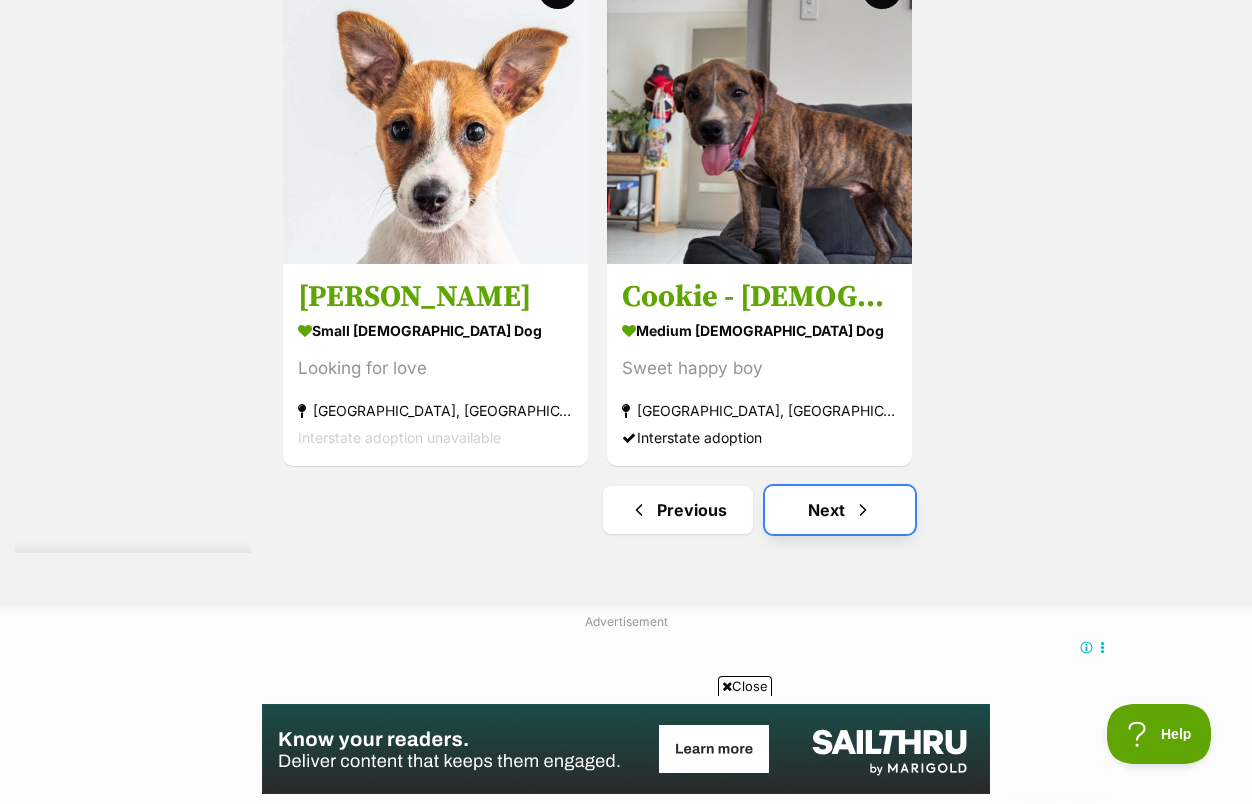 click at bounding box center [863, 510] 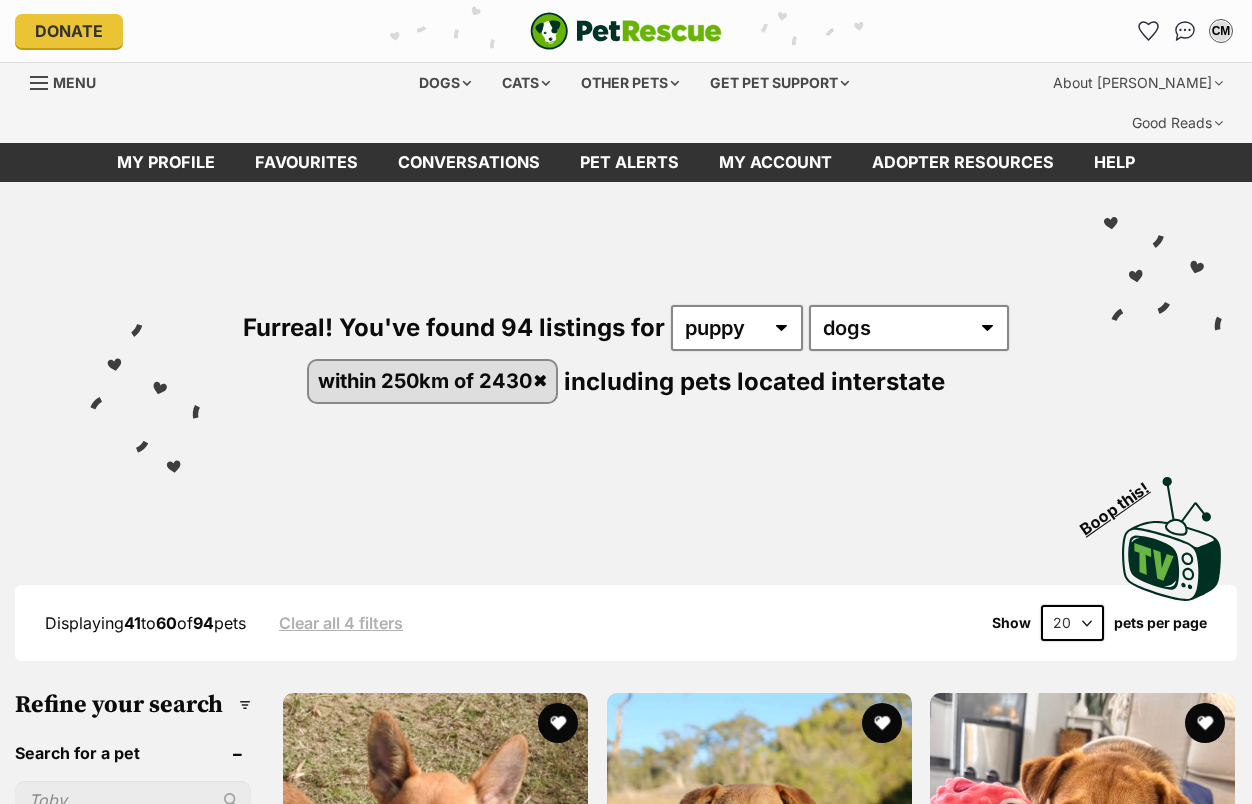 scroll, scrollTop: 109, scrollLeft: 0, axis: vertical 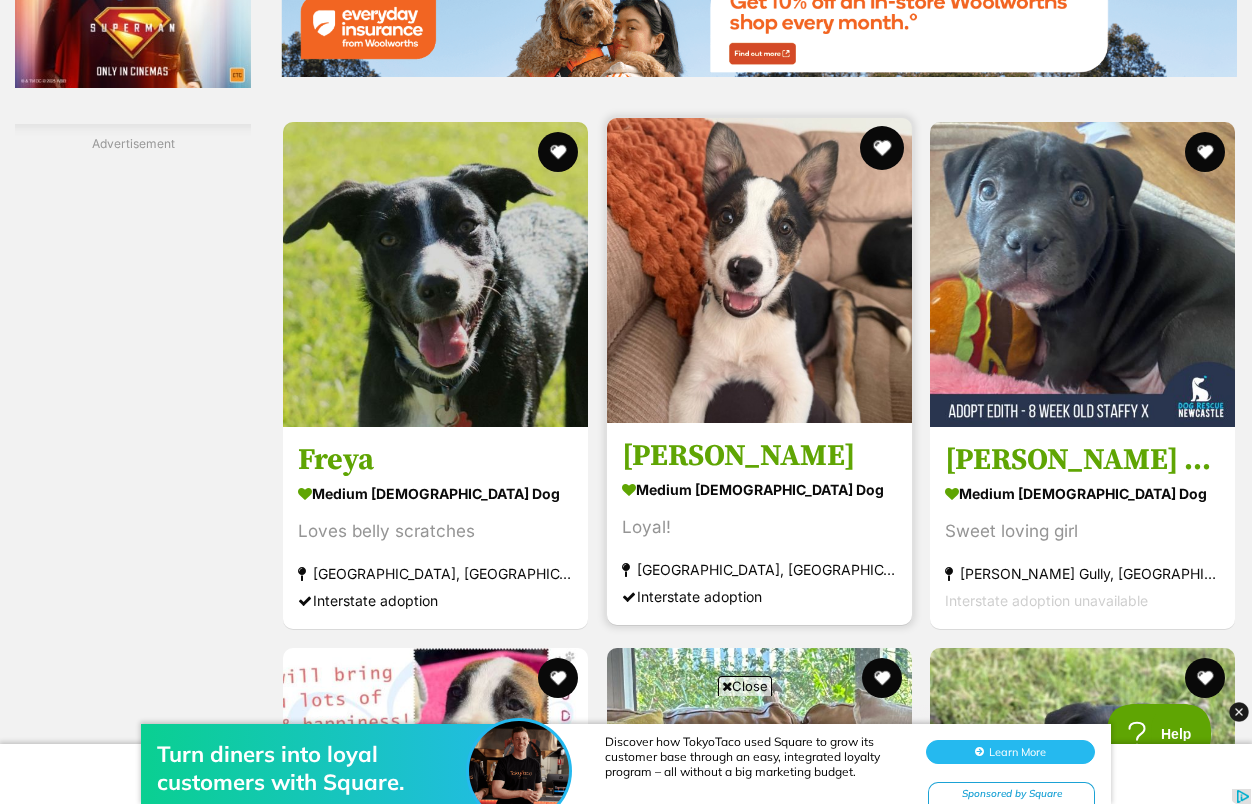 click at bounding box center (881, 148) 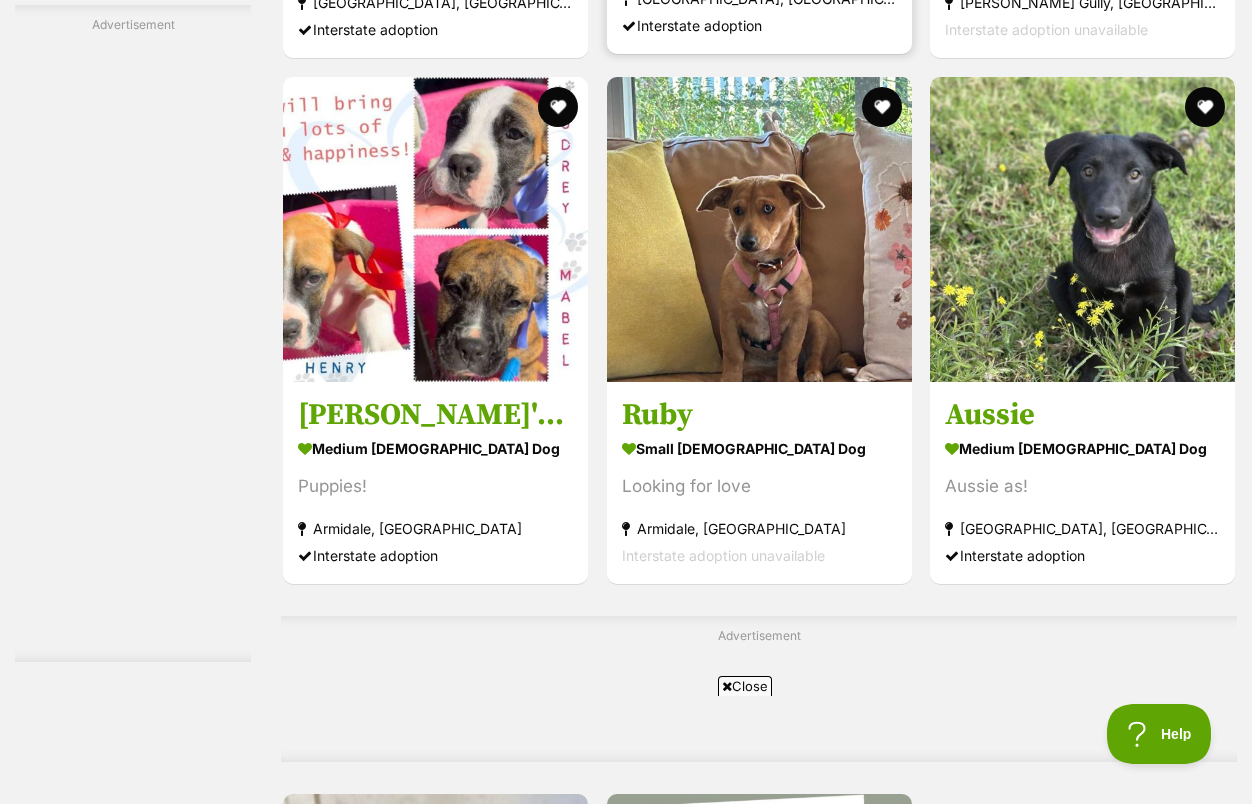 scroll, scrollTop: 0, scrollLeft: 0, axis: both 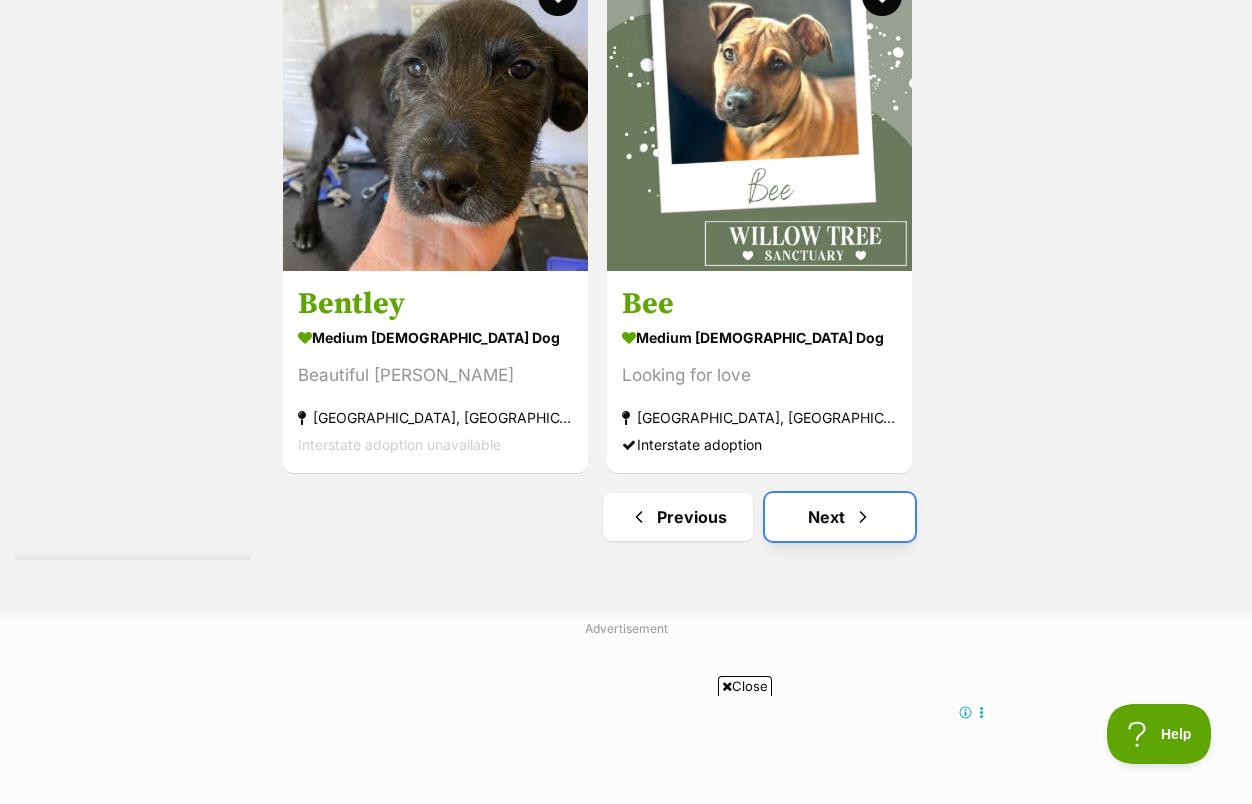click on "Next" at bounding box center (840, 517) 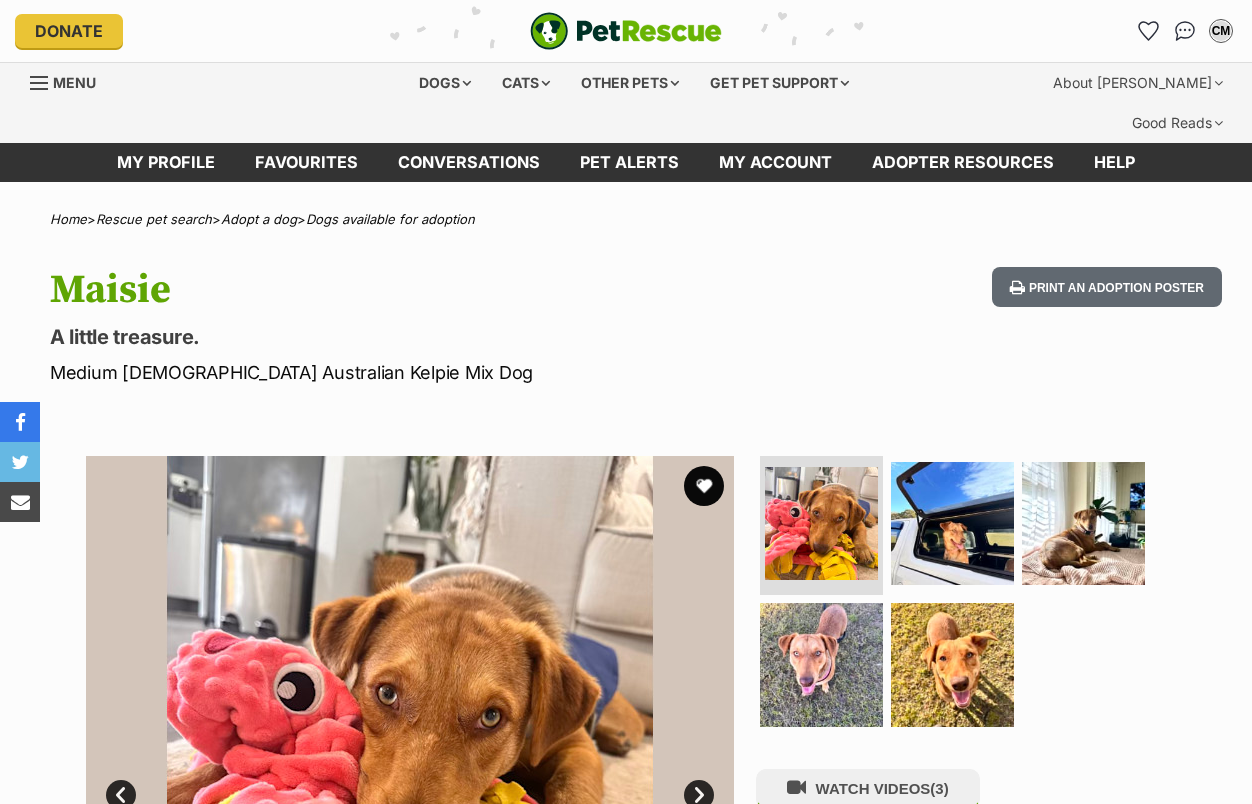 scroll, scrollTop: 0, scrollLeft: 0, axis: both 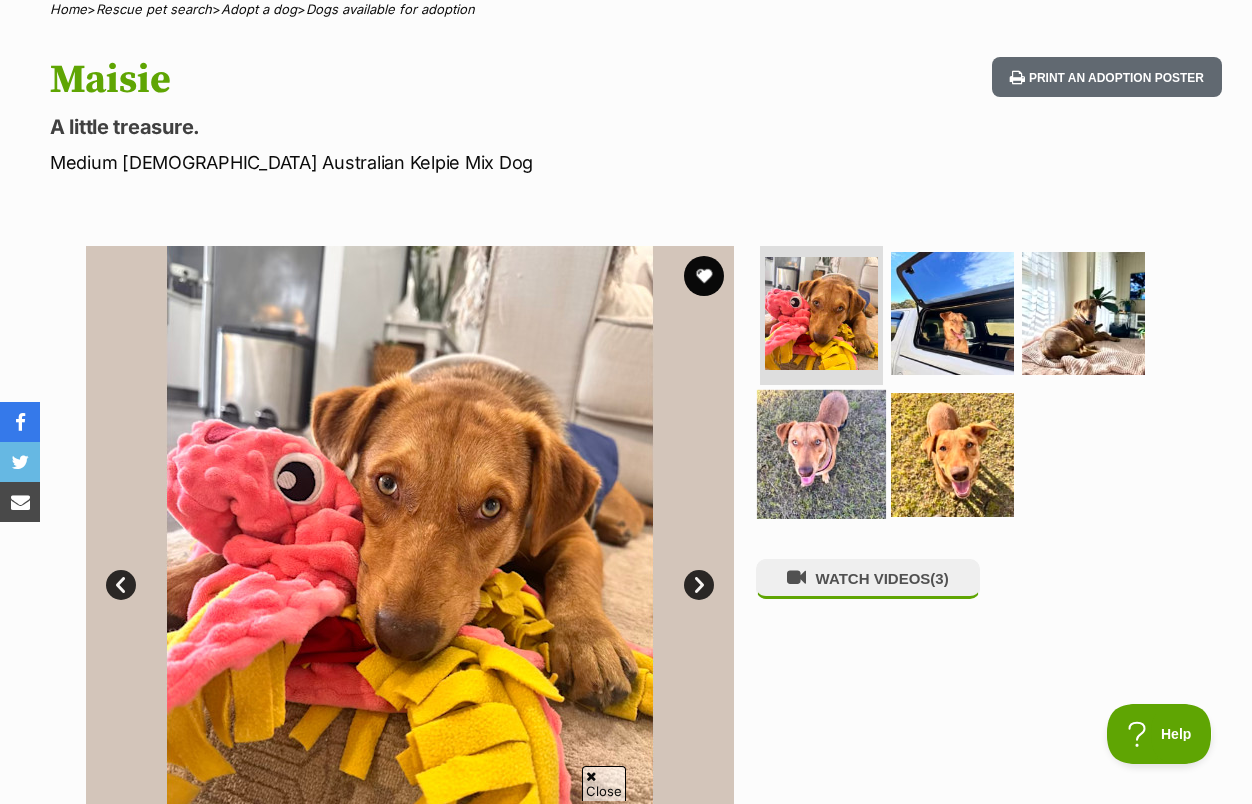 click at bounding box center (821, 454) 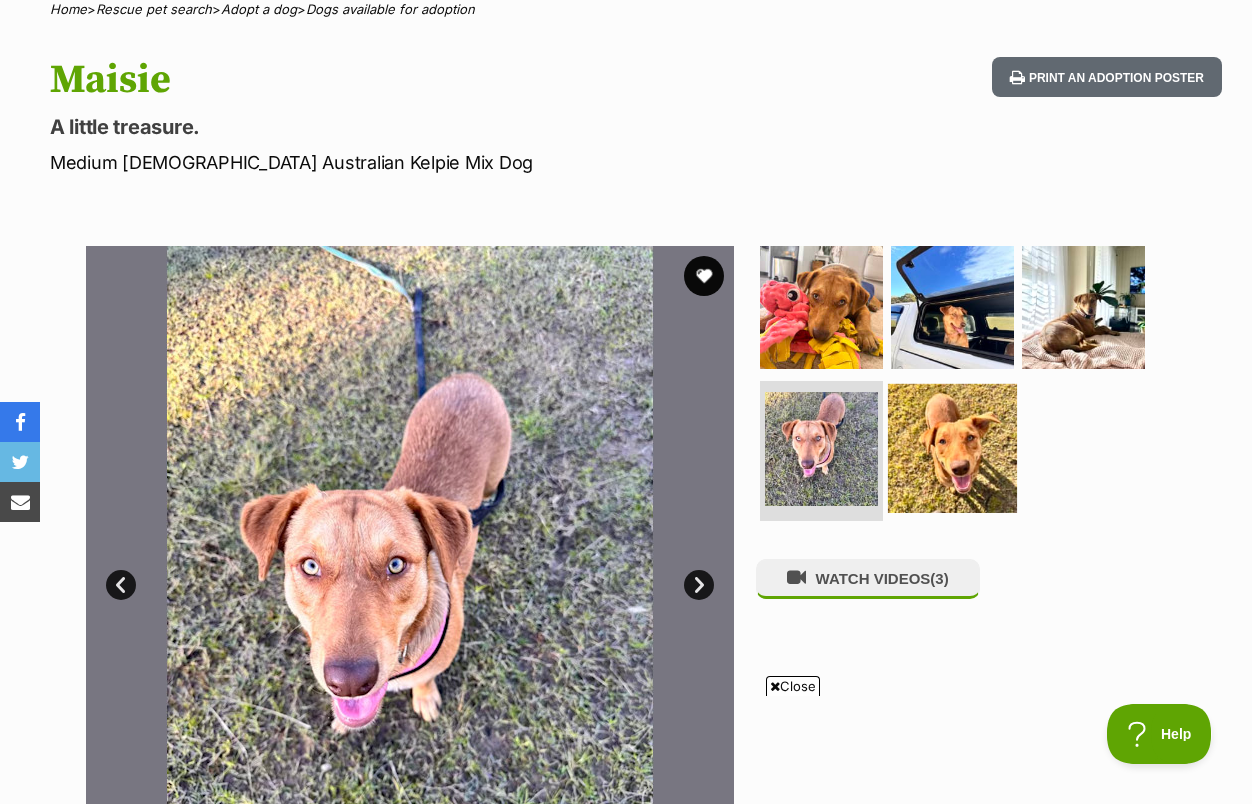 click at bounding box center [952, 448] 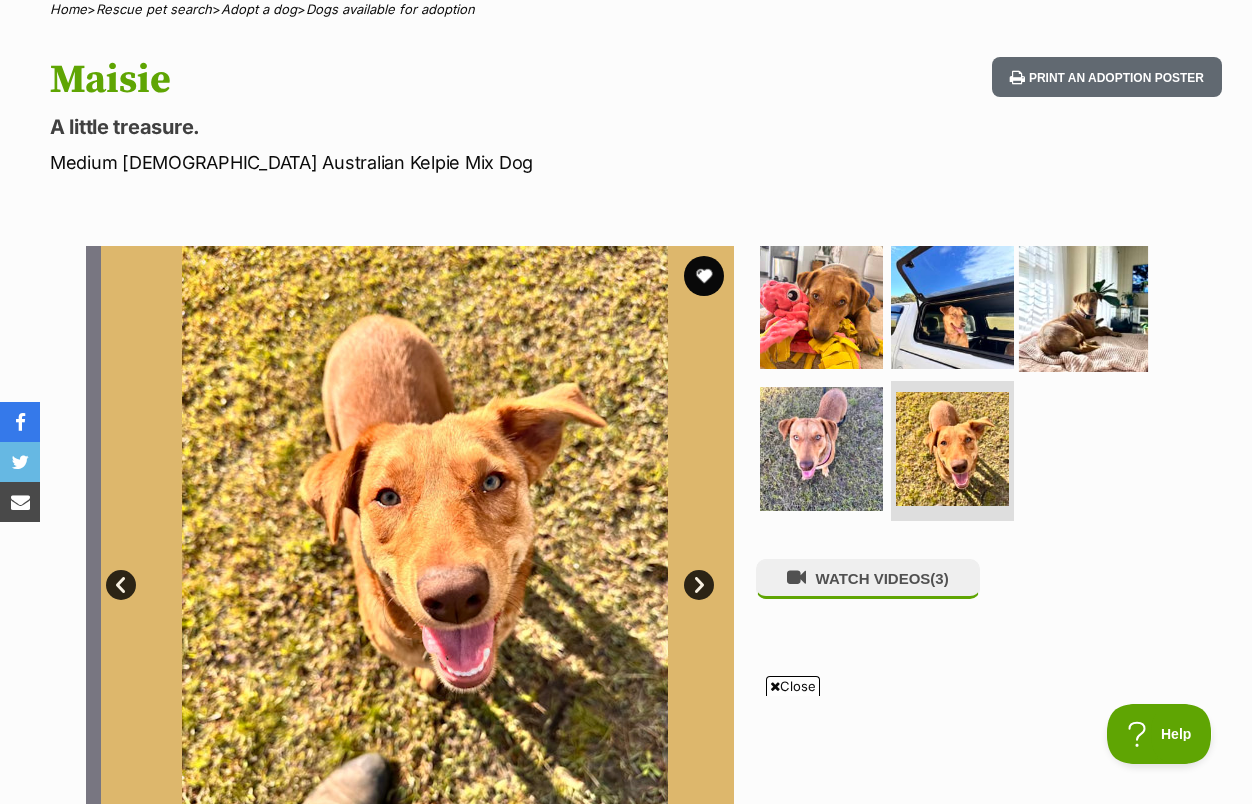 scroll, scrollTop: 0, scrollLeft: 0, axis: both 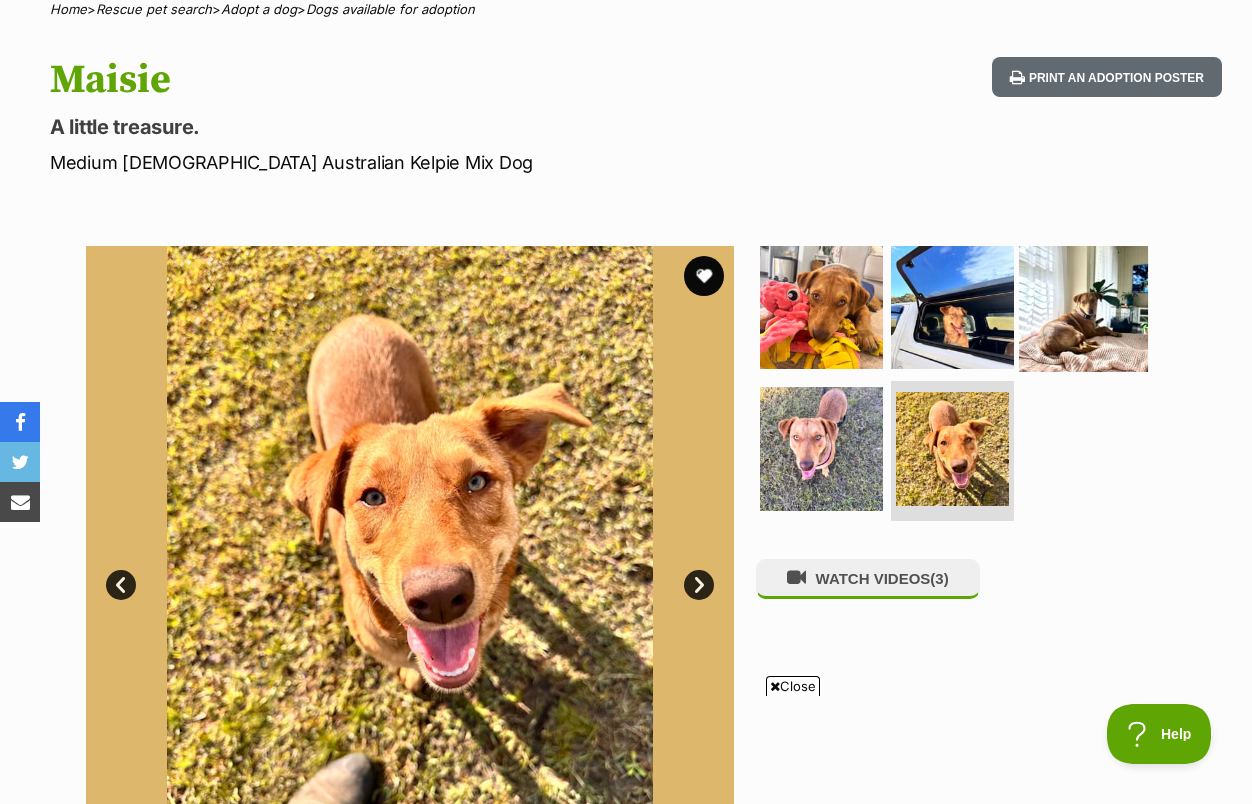 click at bounding box center [1083, 306] 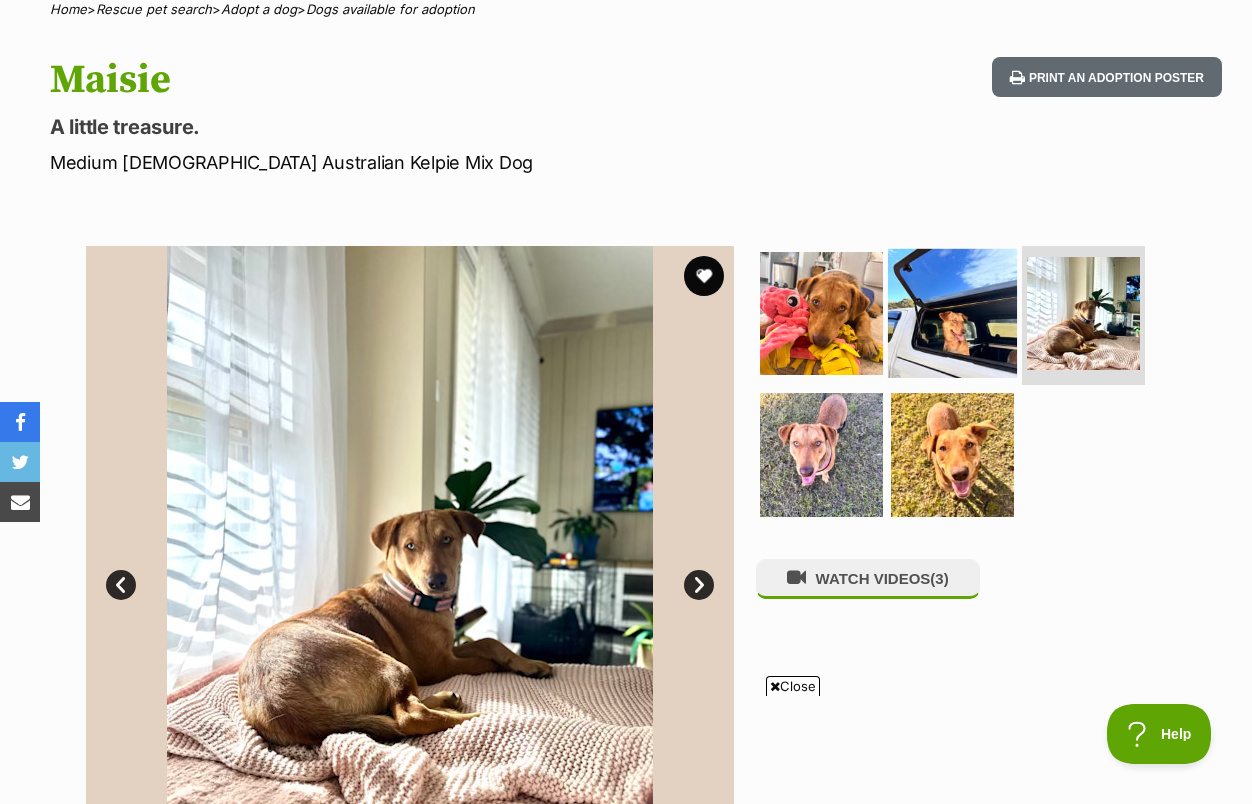 click at bounding box center (952, 312) 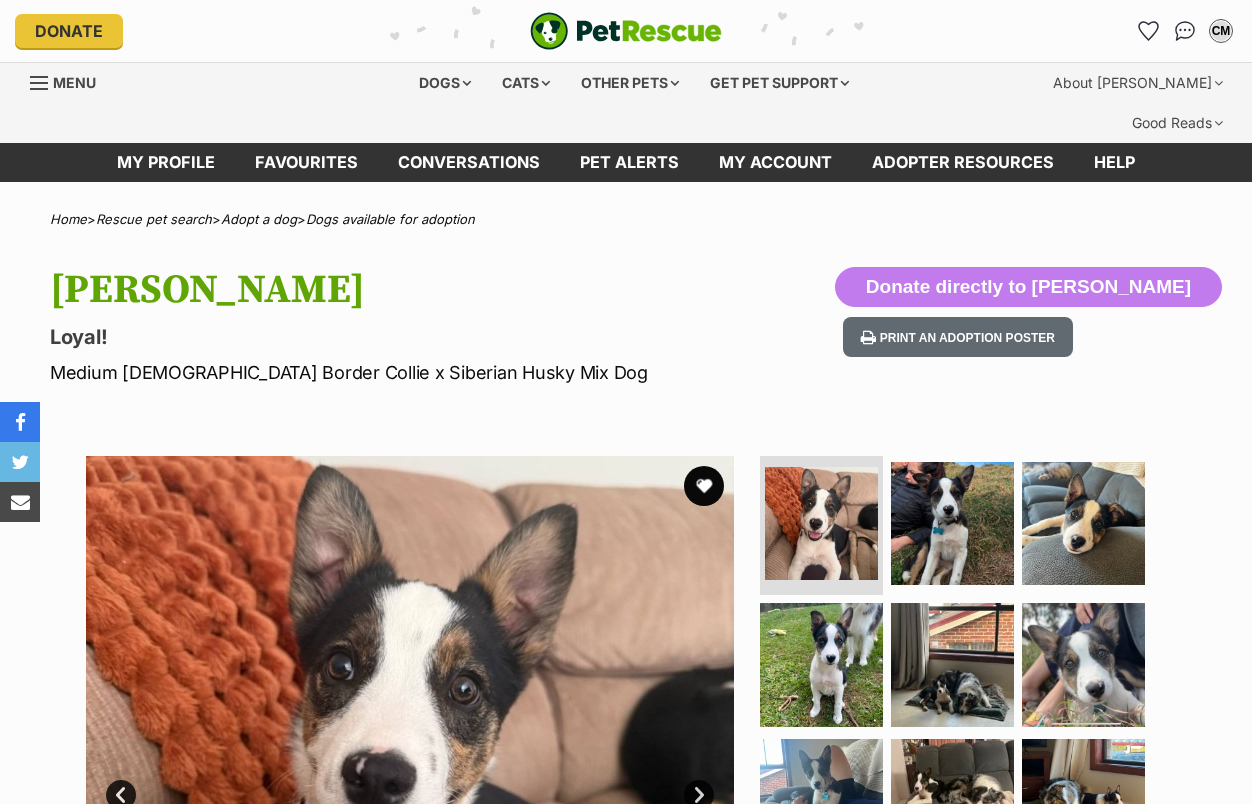 scroll, scrollTop: 0, scrollLeft: 0, axis: both 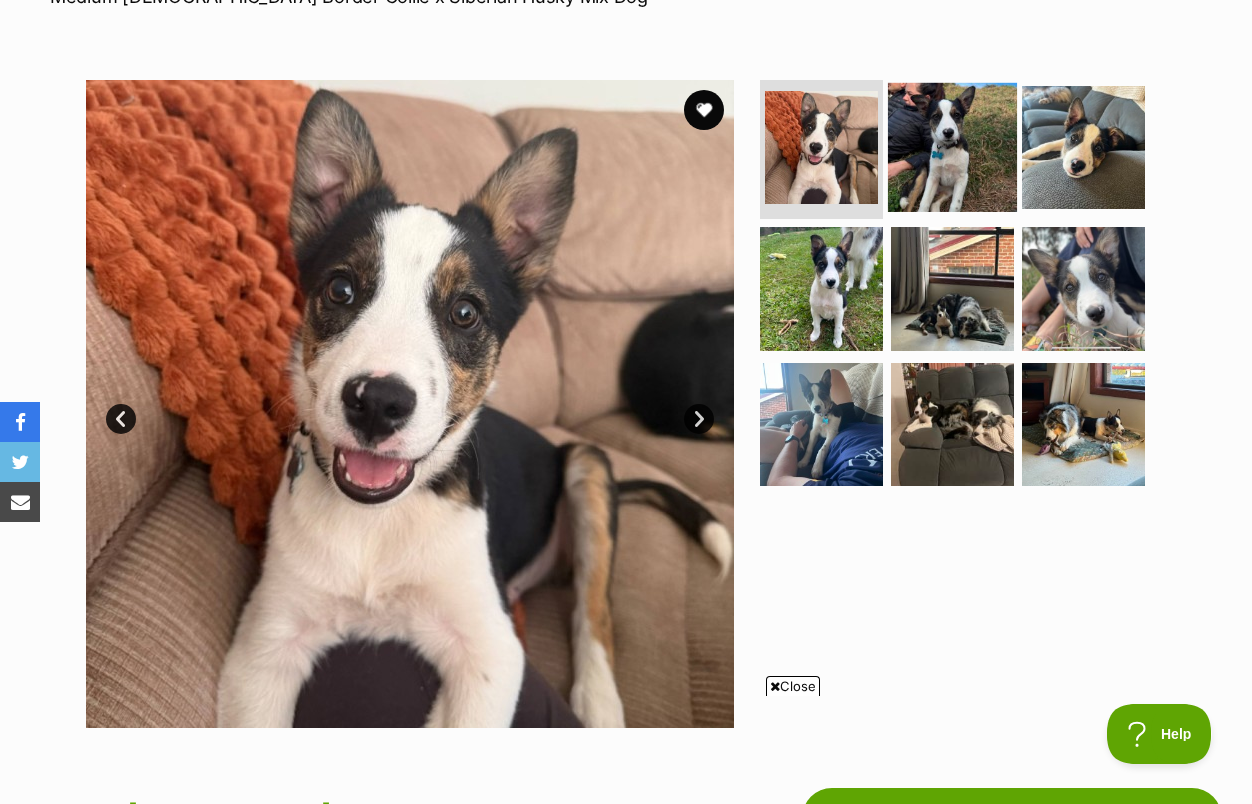click at bounding box center (952, 146) 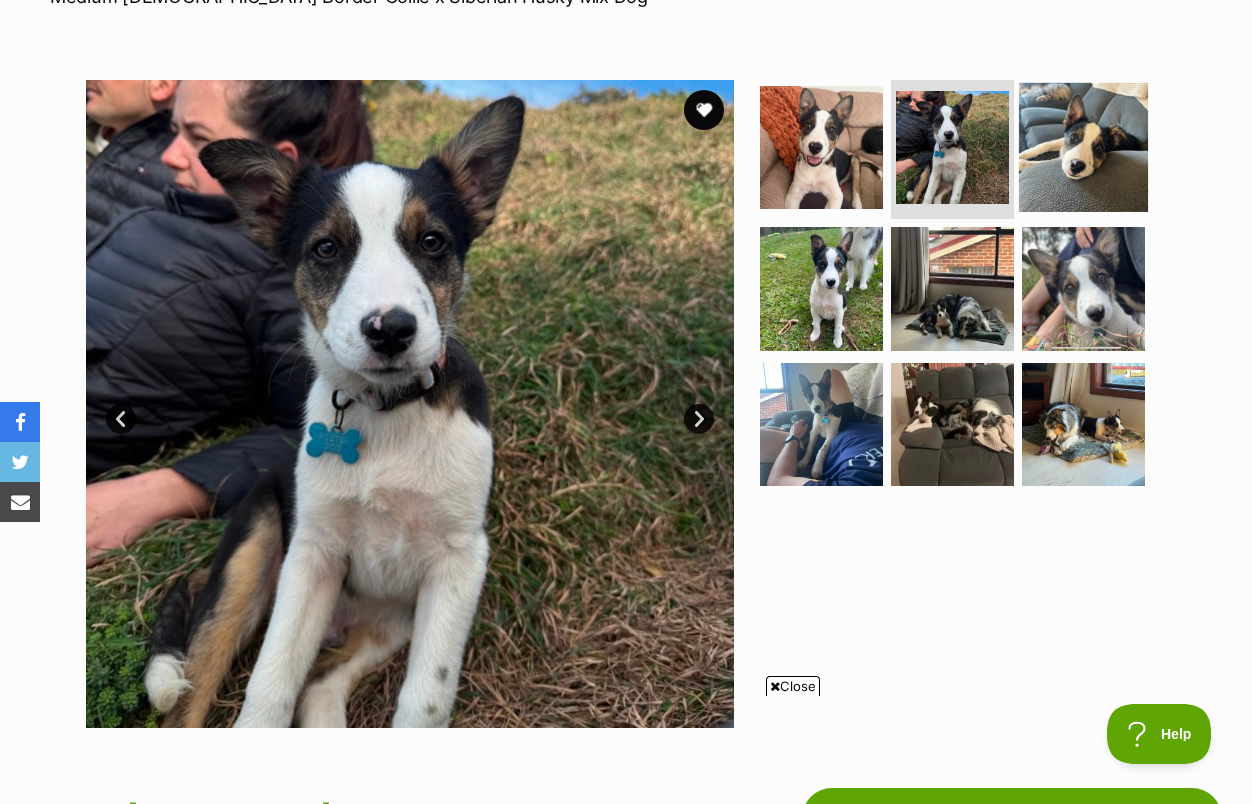 click at bounding box center [1083, 146] 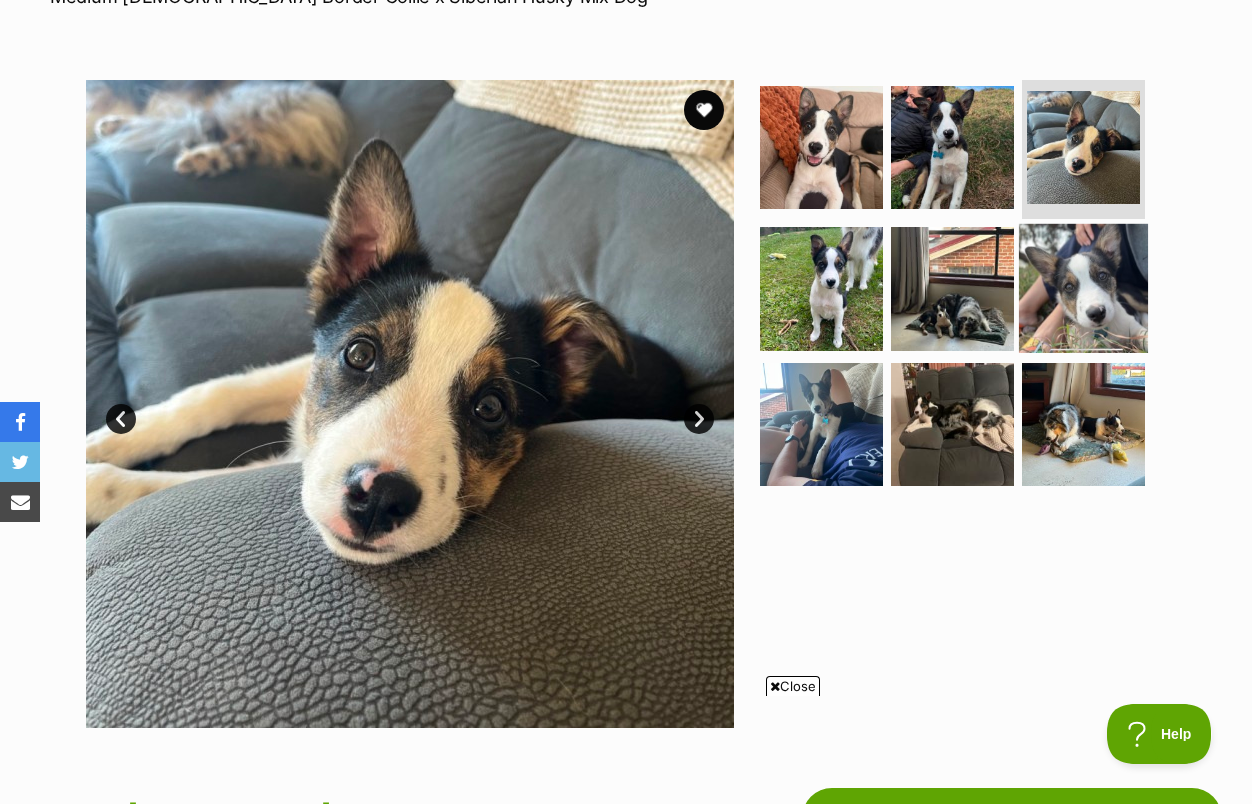 click at bounding box center (1083, 288) 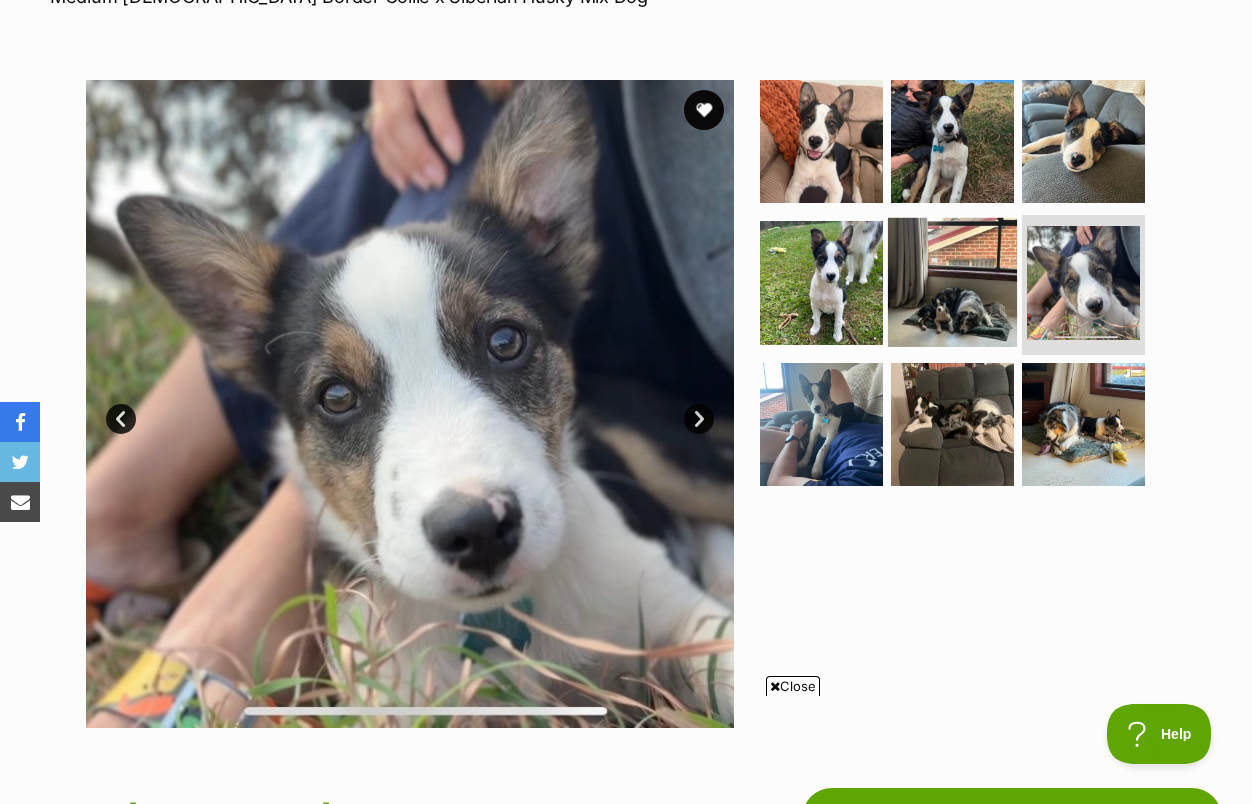 click at bounding box center [952, 282] 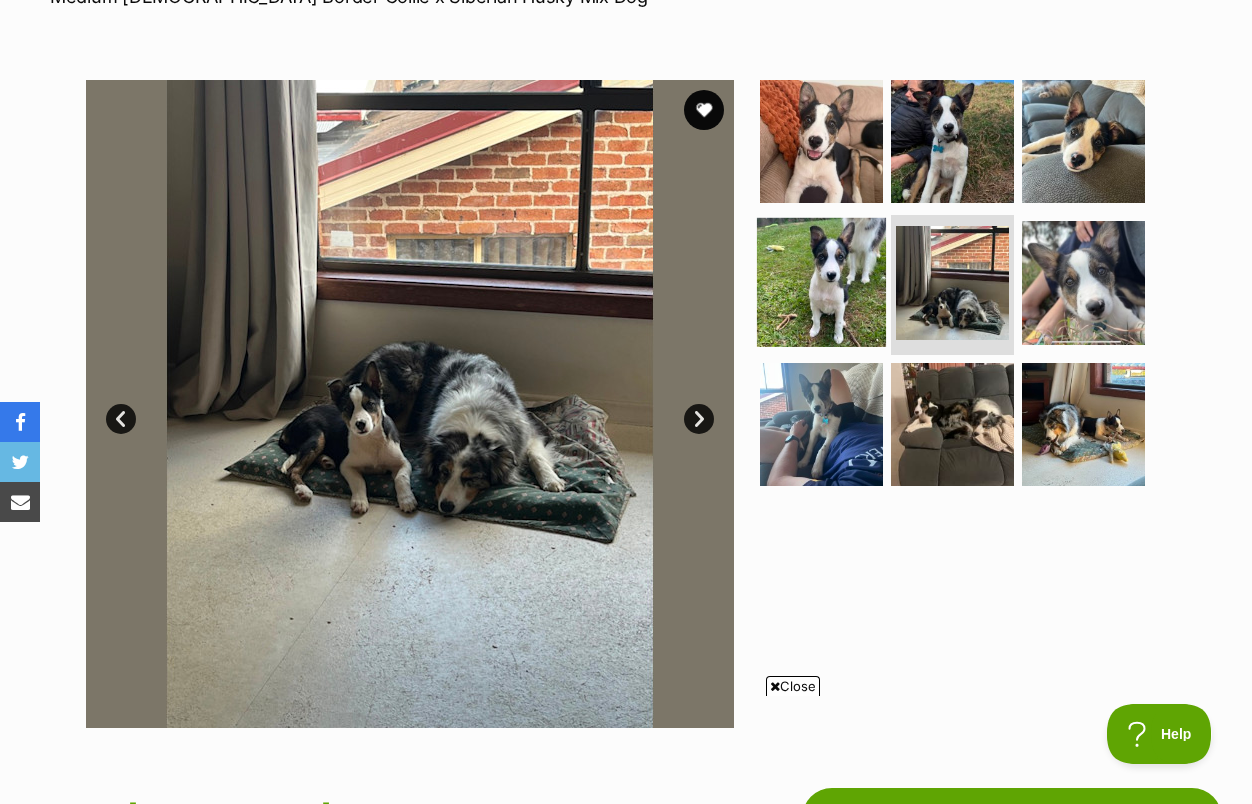 click at bounding box center (821, 282) 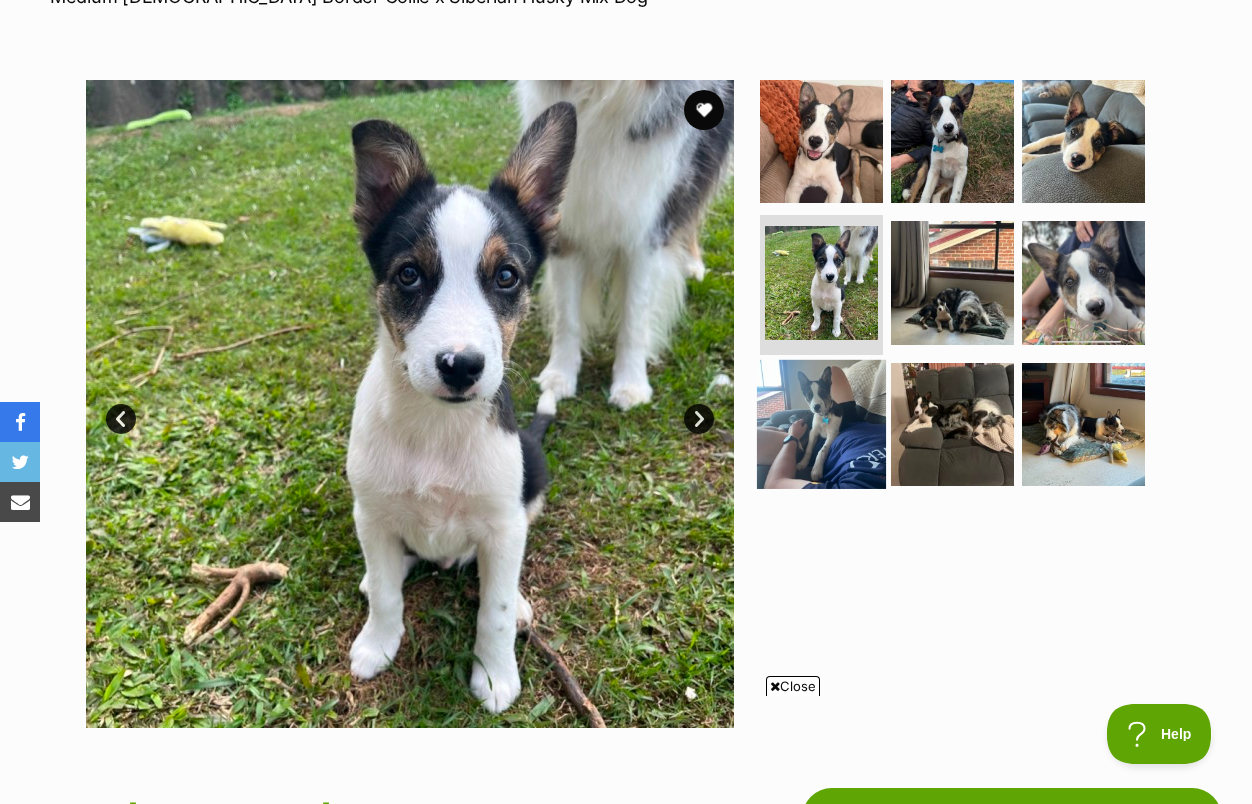 click at bounding box center [821, 424] 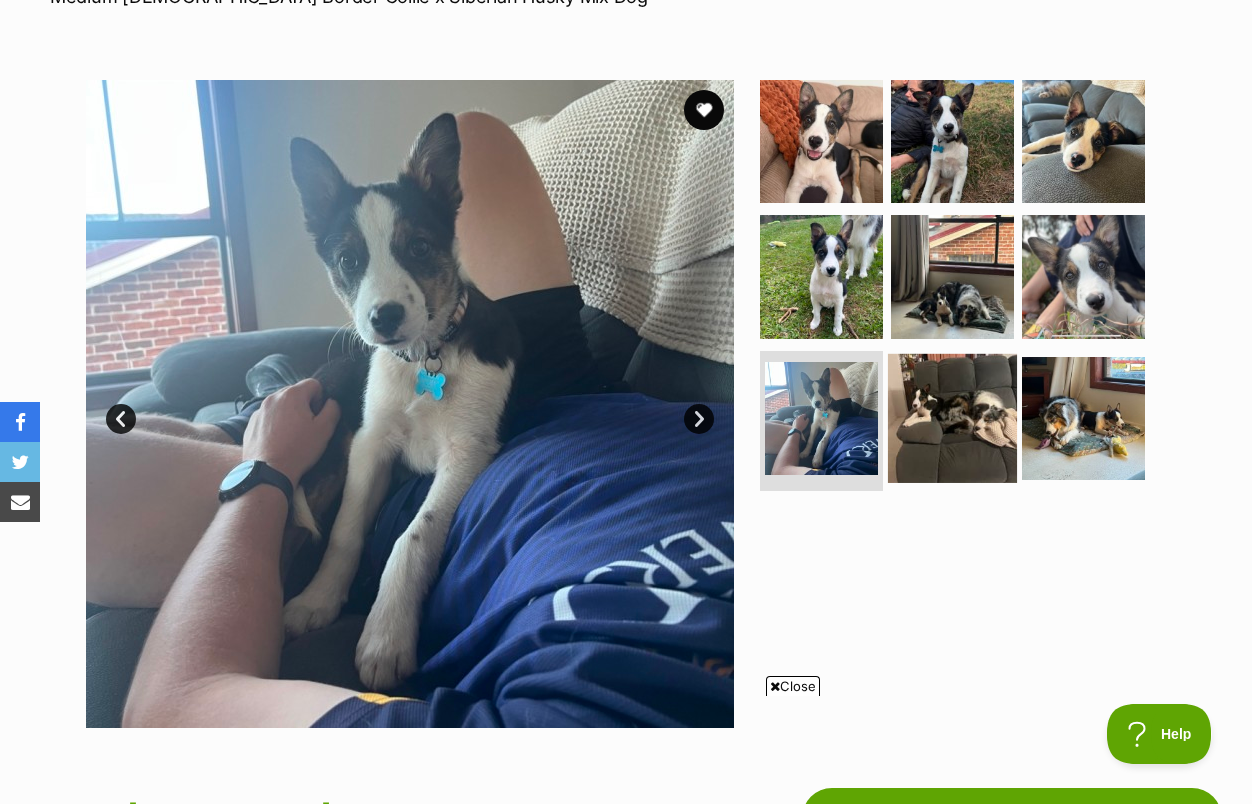 click at bounding box center (952, 418) 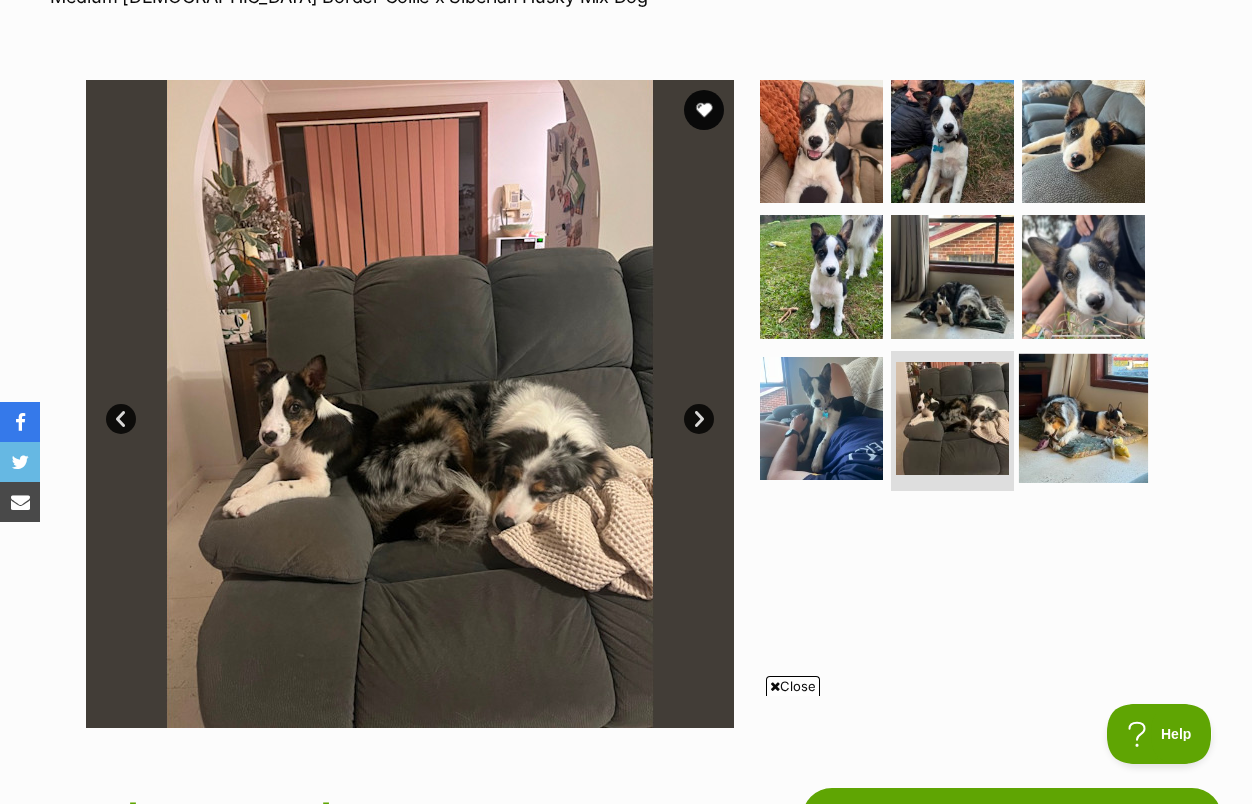click at bounding box center [1083, 418] 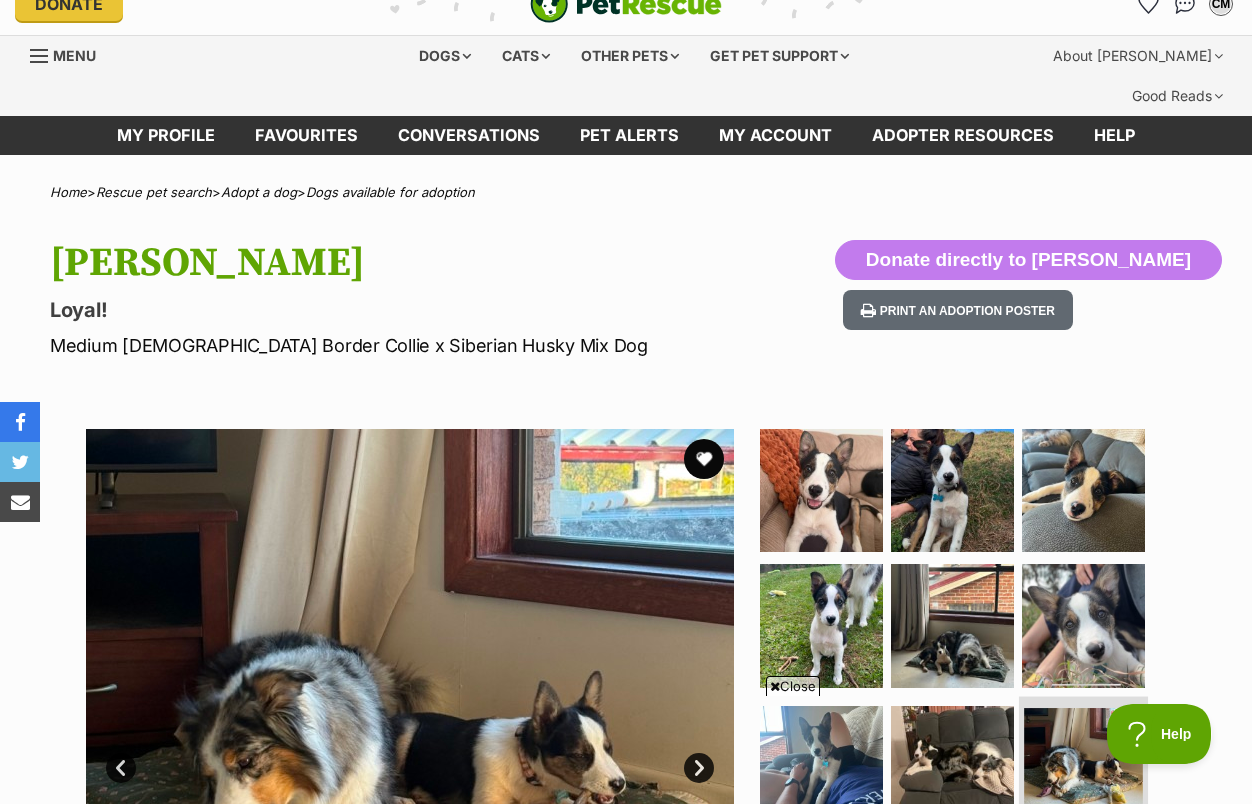 scroll, scrollTop: 0, scrollLeft: 0, axis: both 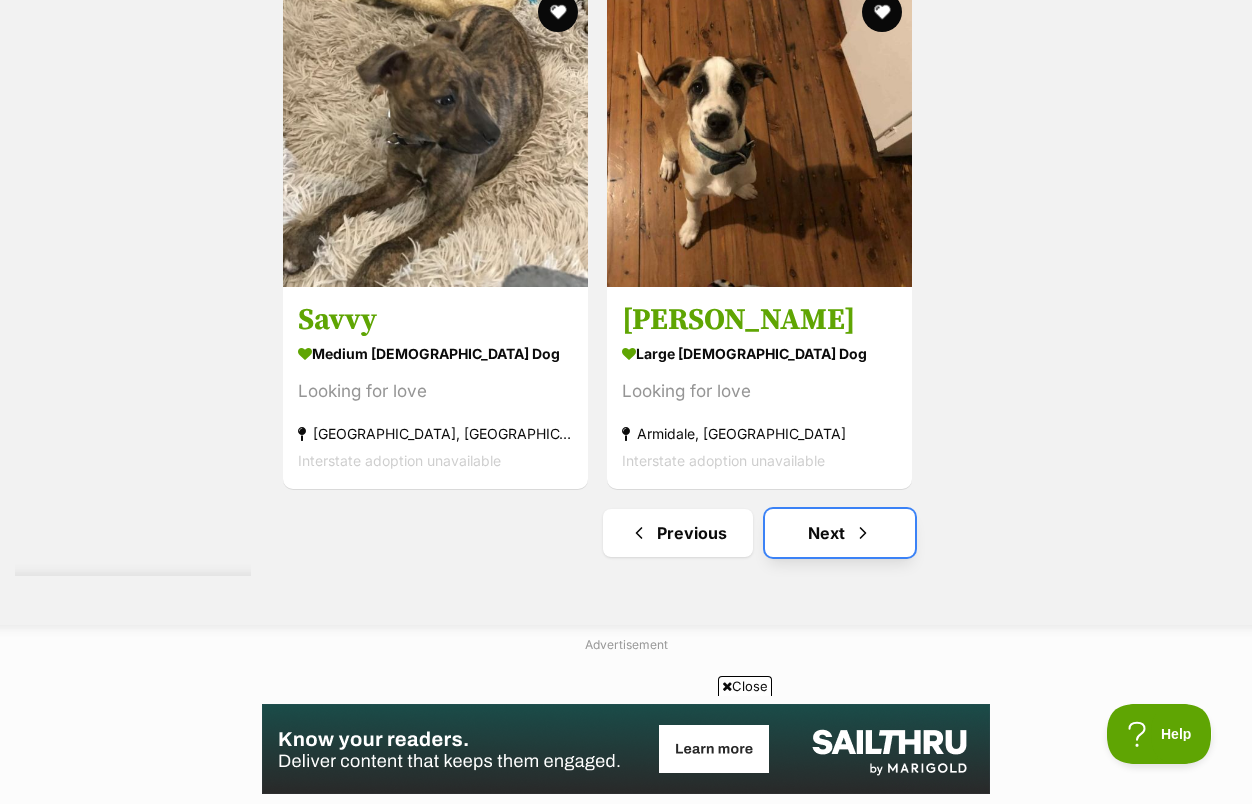click on "Next" at bounding box center (840, 533) 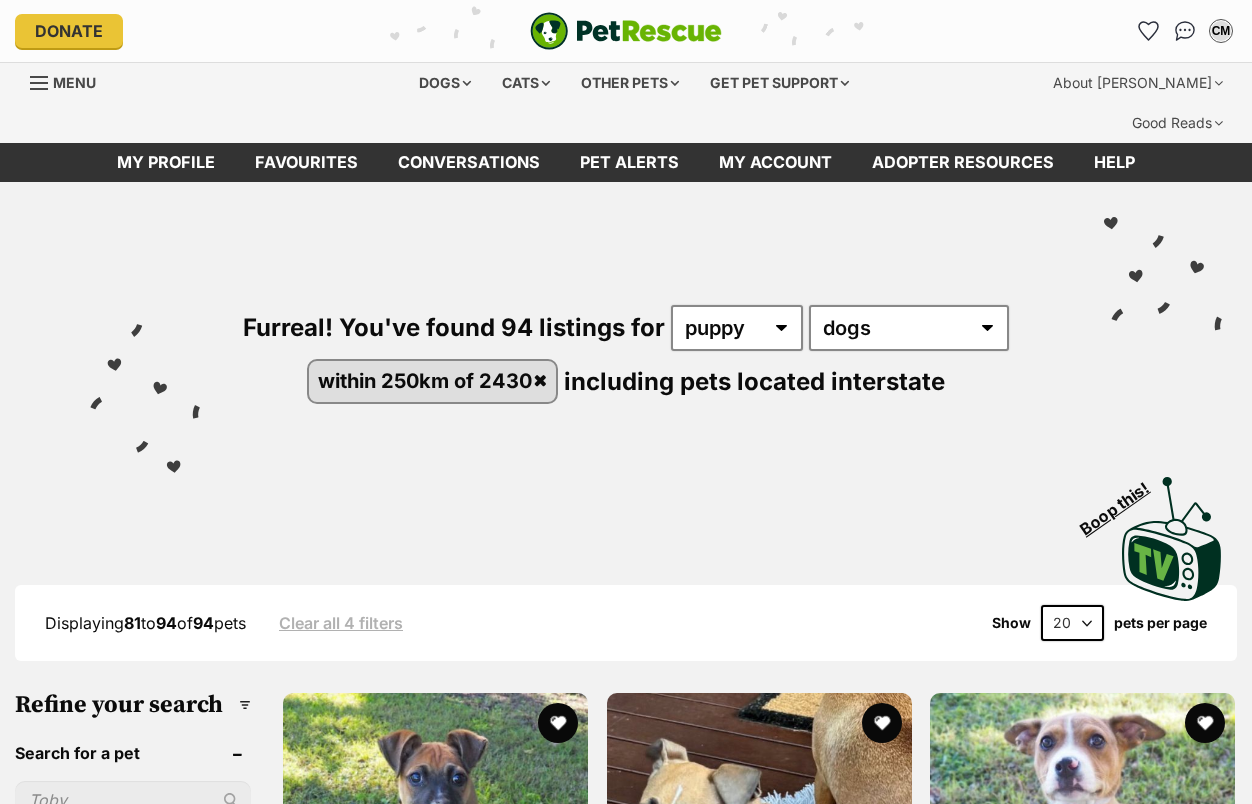 scroll, scrollTop: 142, scrollLeft: 0, axis: vertical 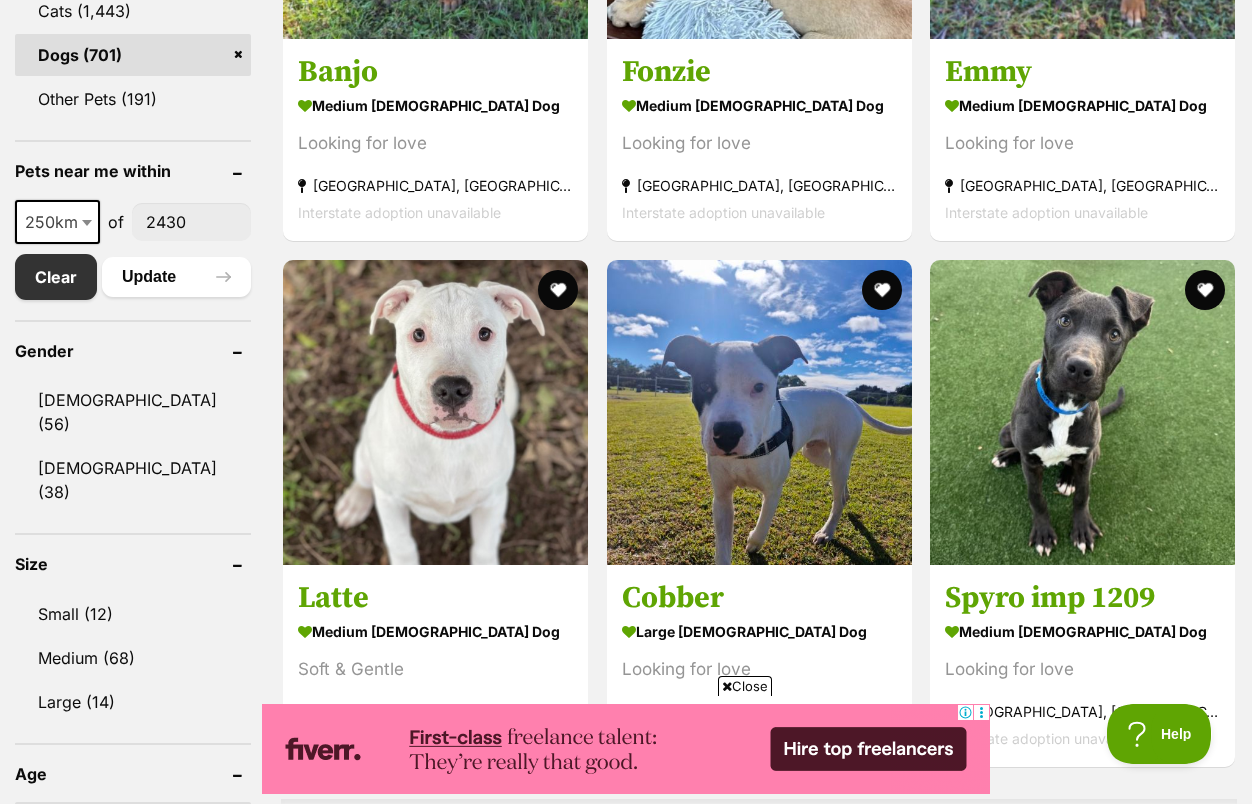 click on "2430" at bounding box center [191, 222] 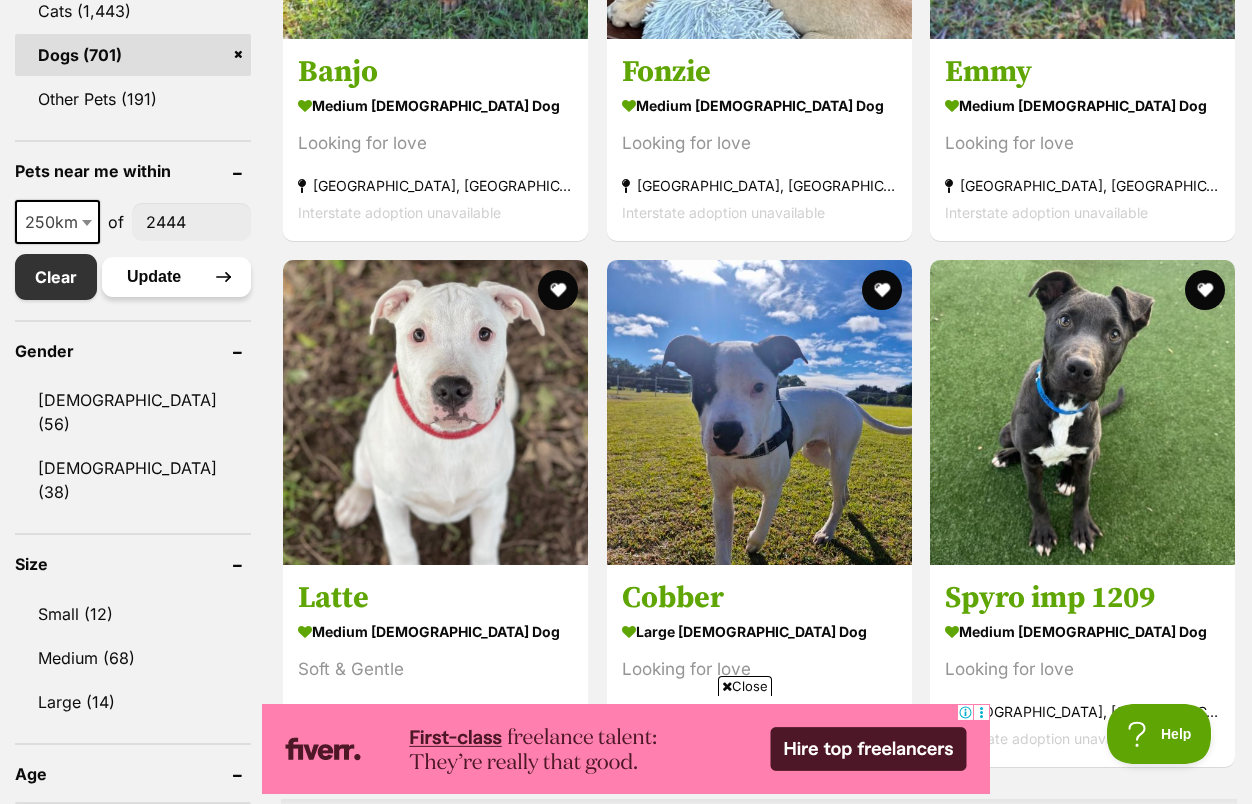 type on "2444" 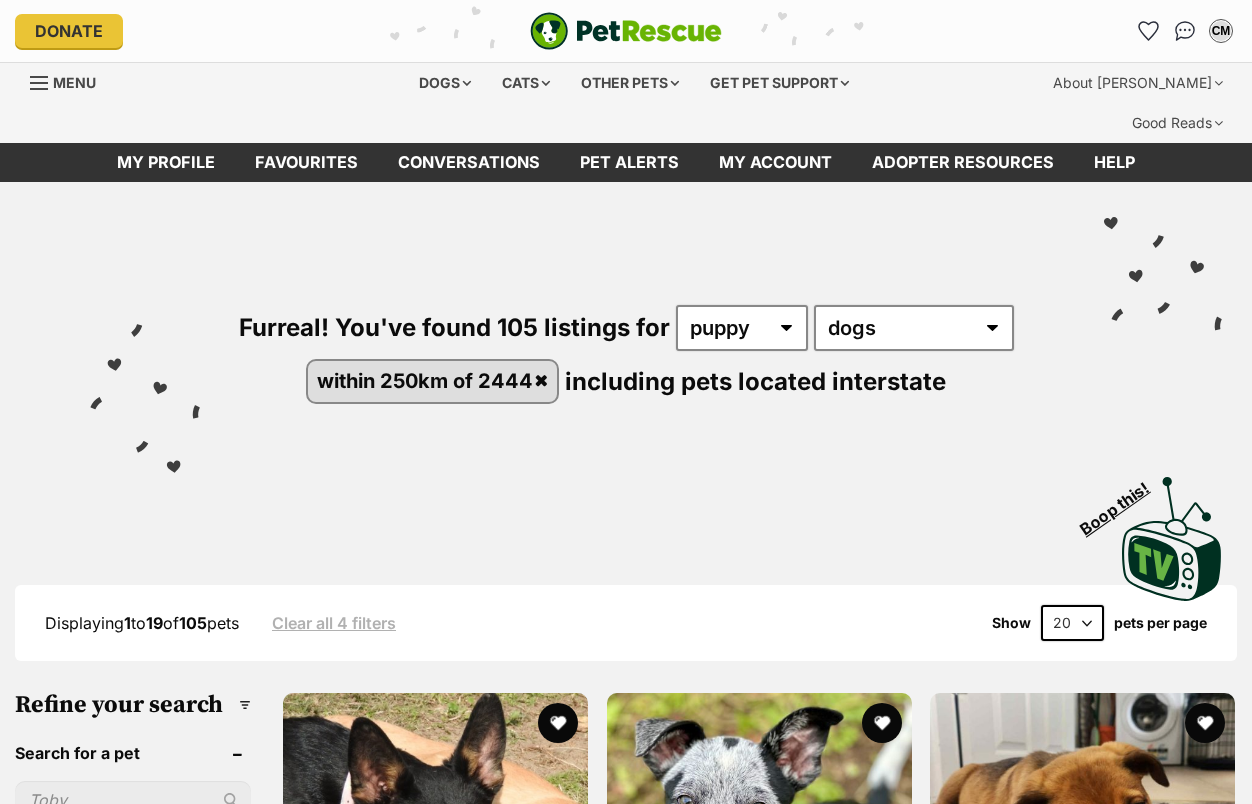 scroll, scrollTop: 0, scrollLeft: 0, axis: both 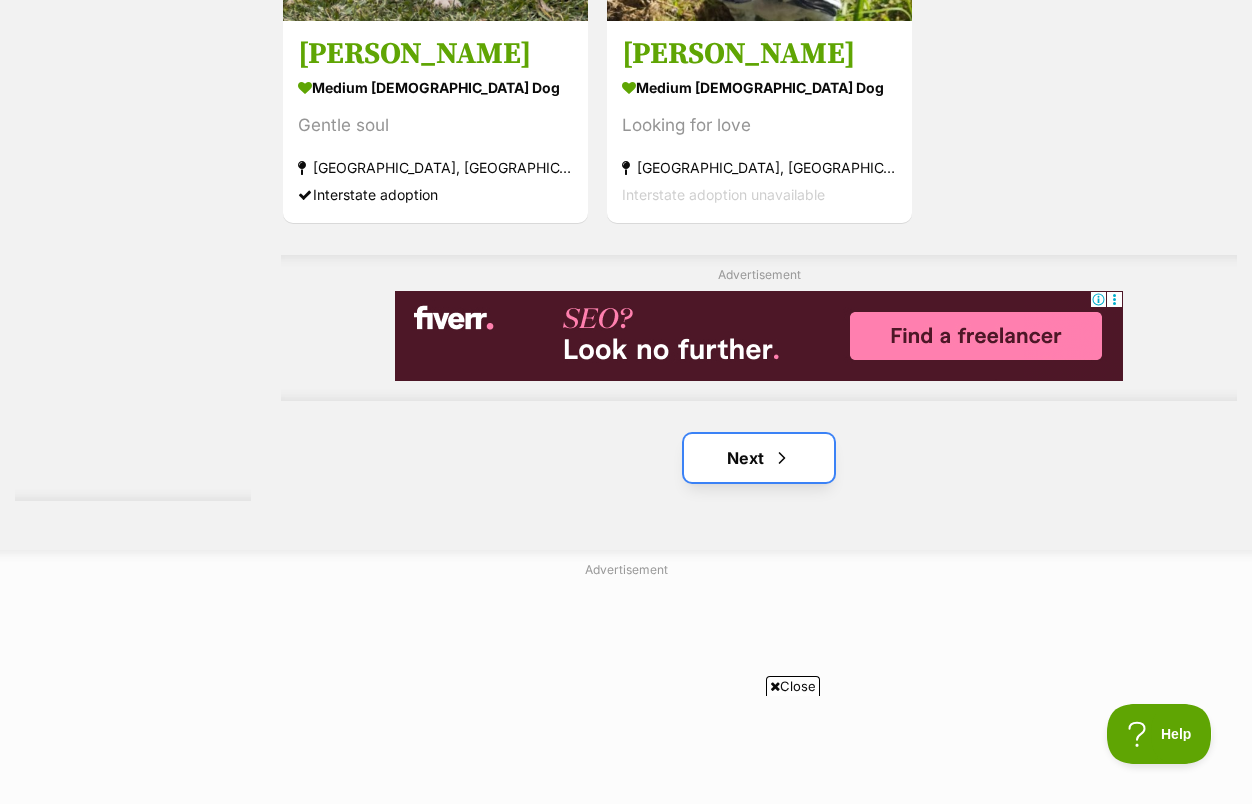 click on "Next" at bounding box center [759, 458] 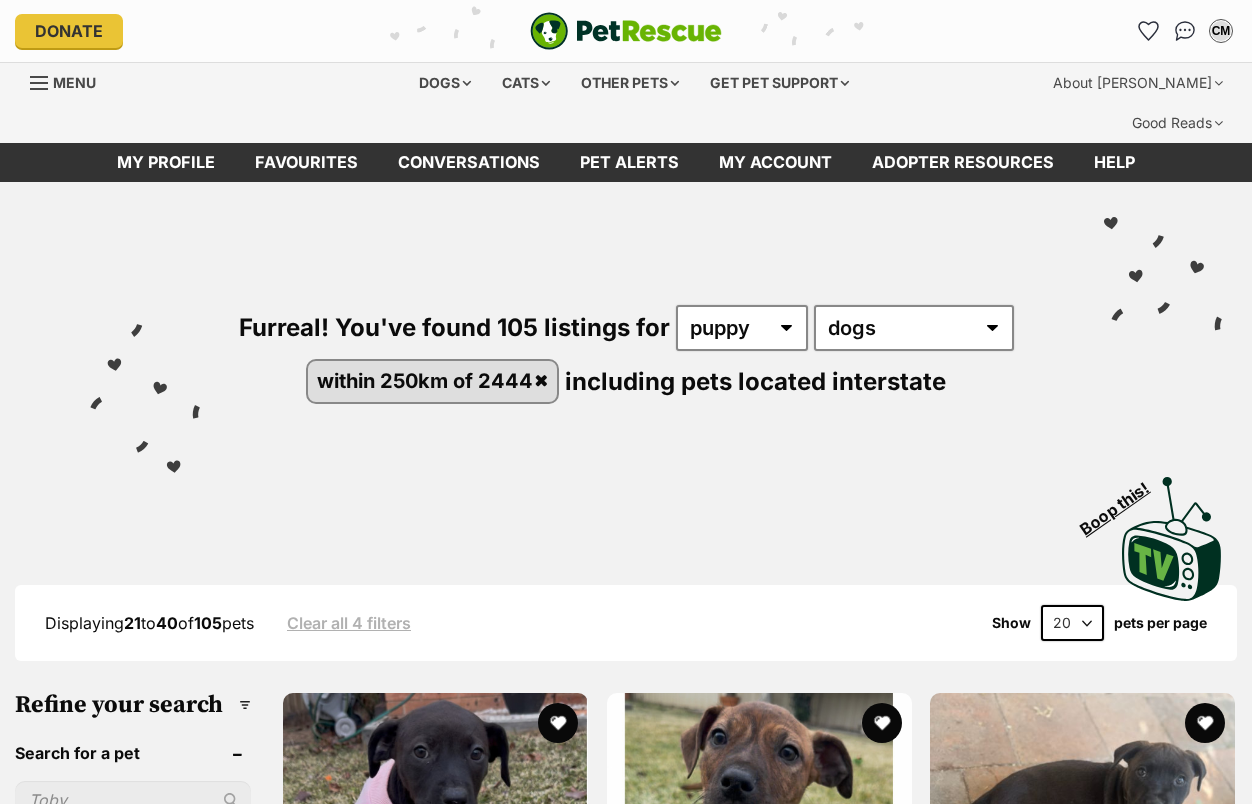scroll, scrollTop: 0, scrollLeft: 0, axis: both 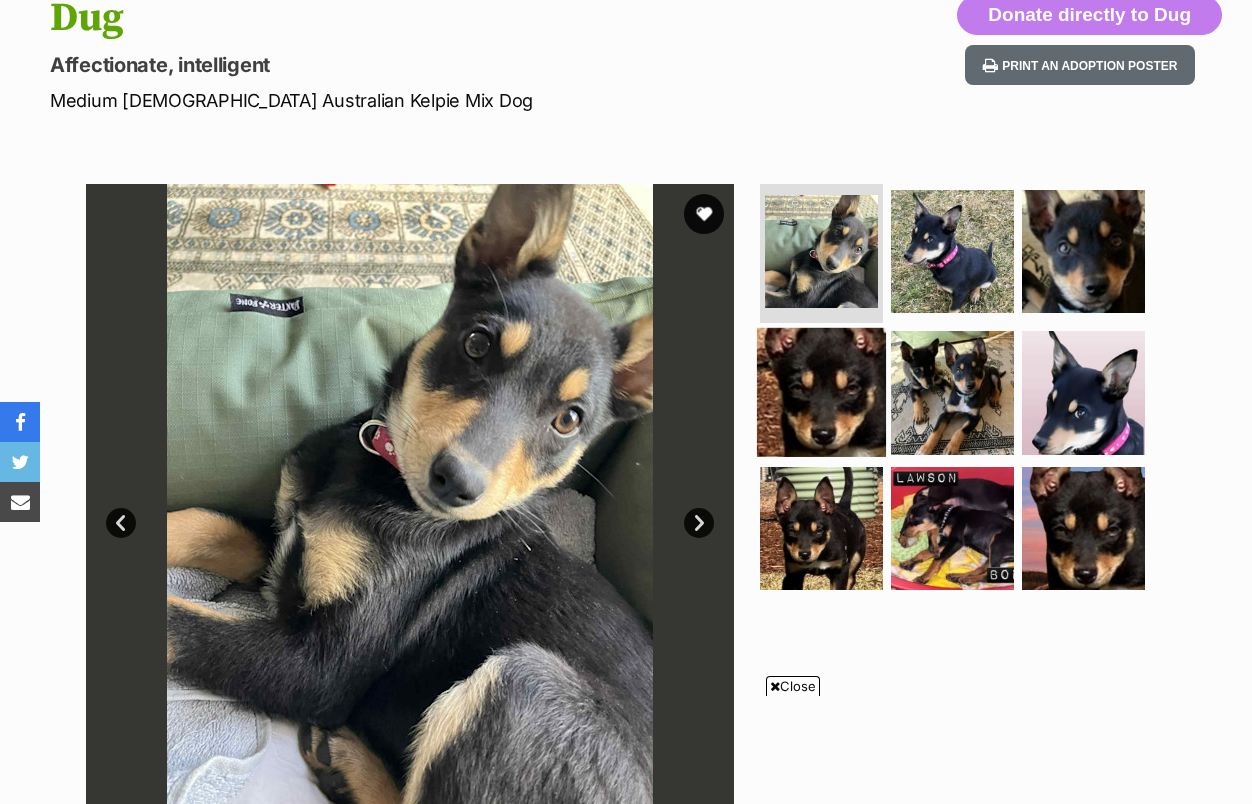 click at bounding box center (821, 392) 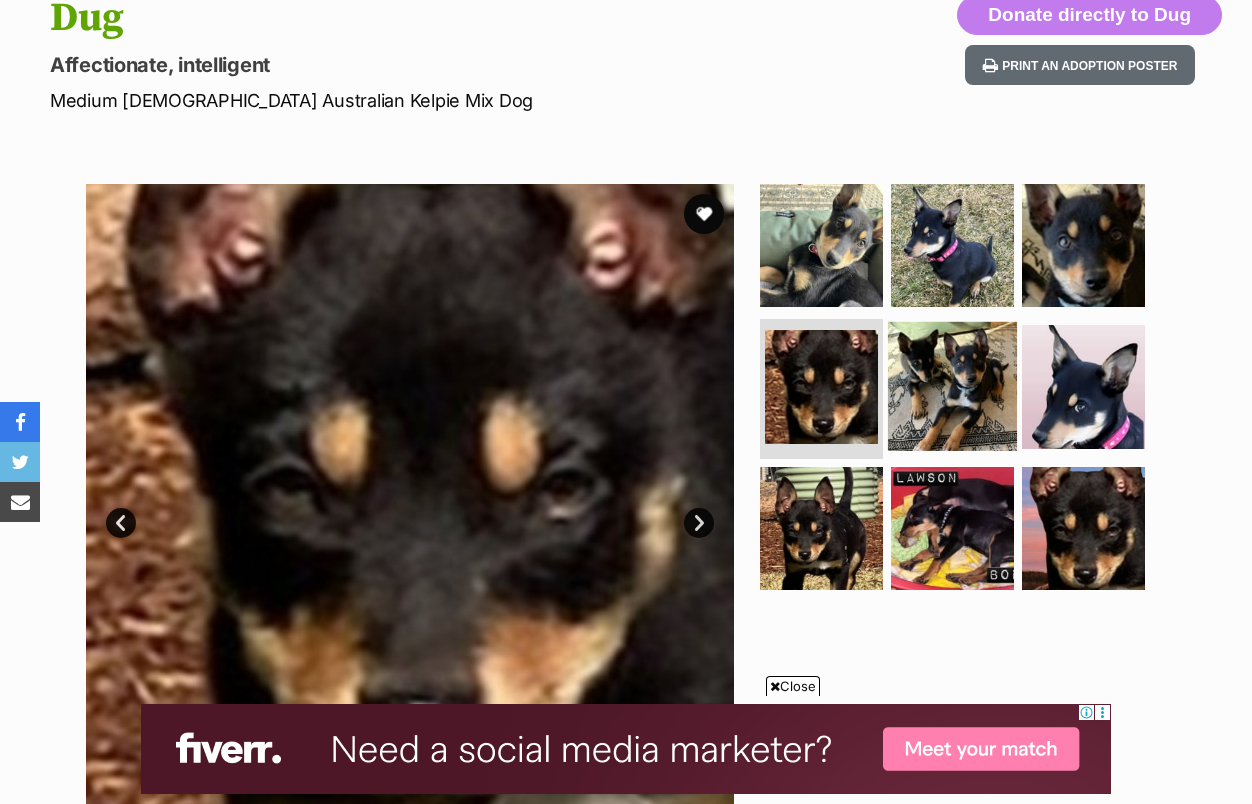 click at bounding box center [952, 386] 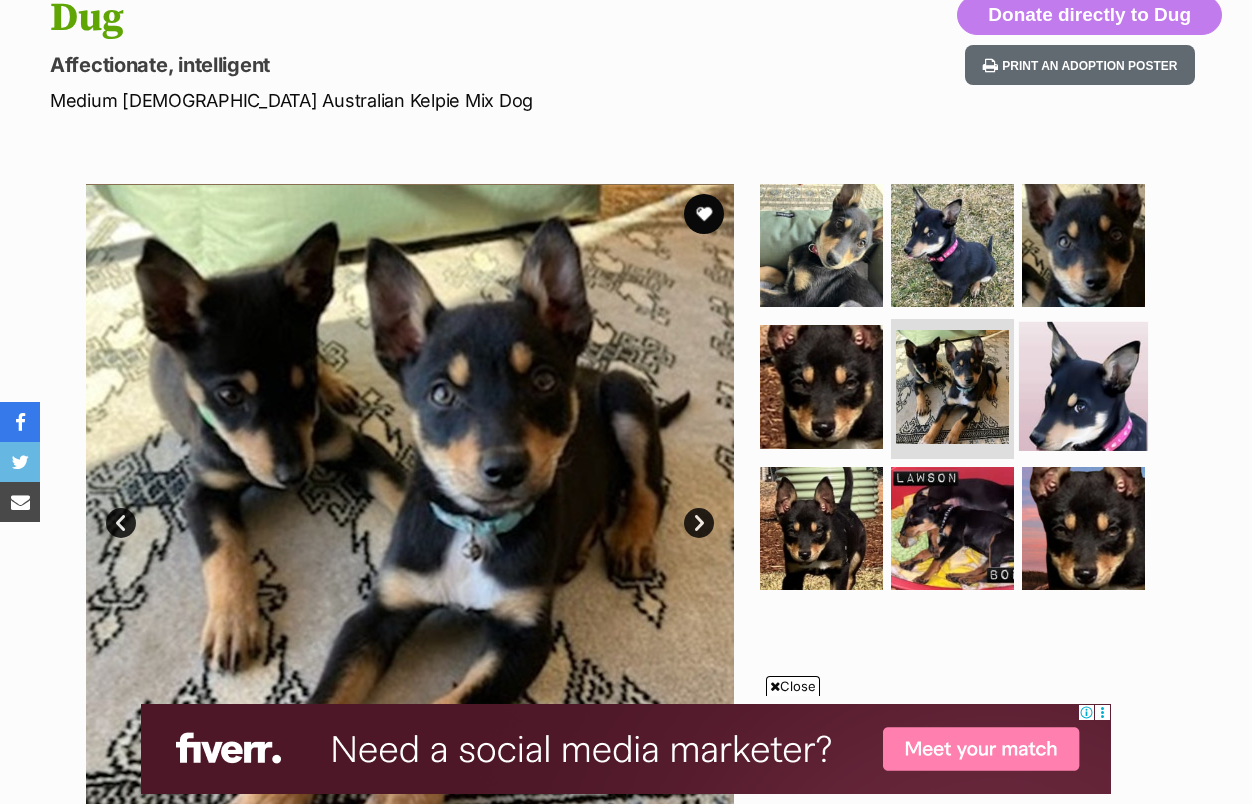 scroll, scrollTop: 0, scrollLeft: 0, axis: both 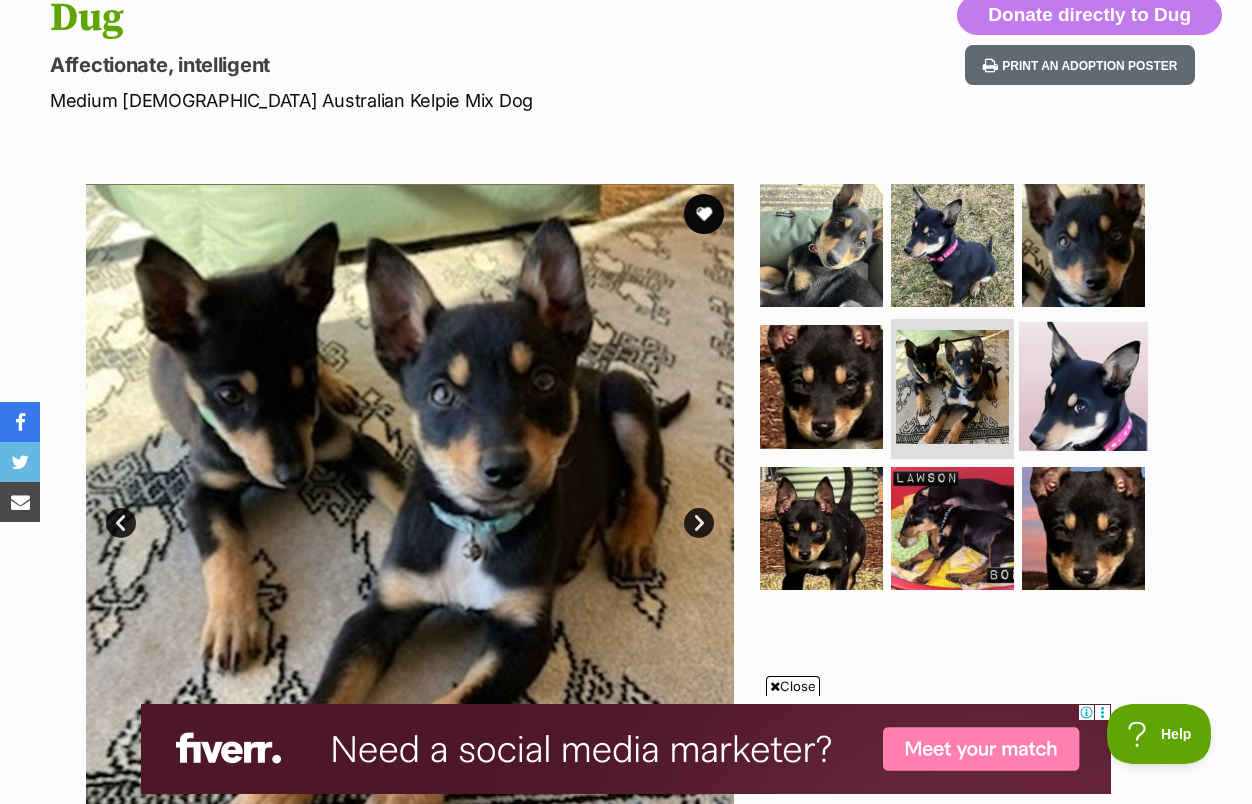 click at bounding box center [1083, 386] 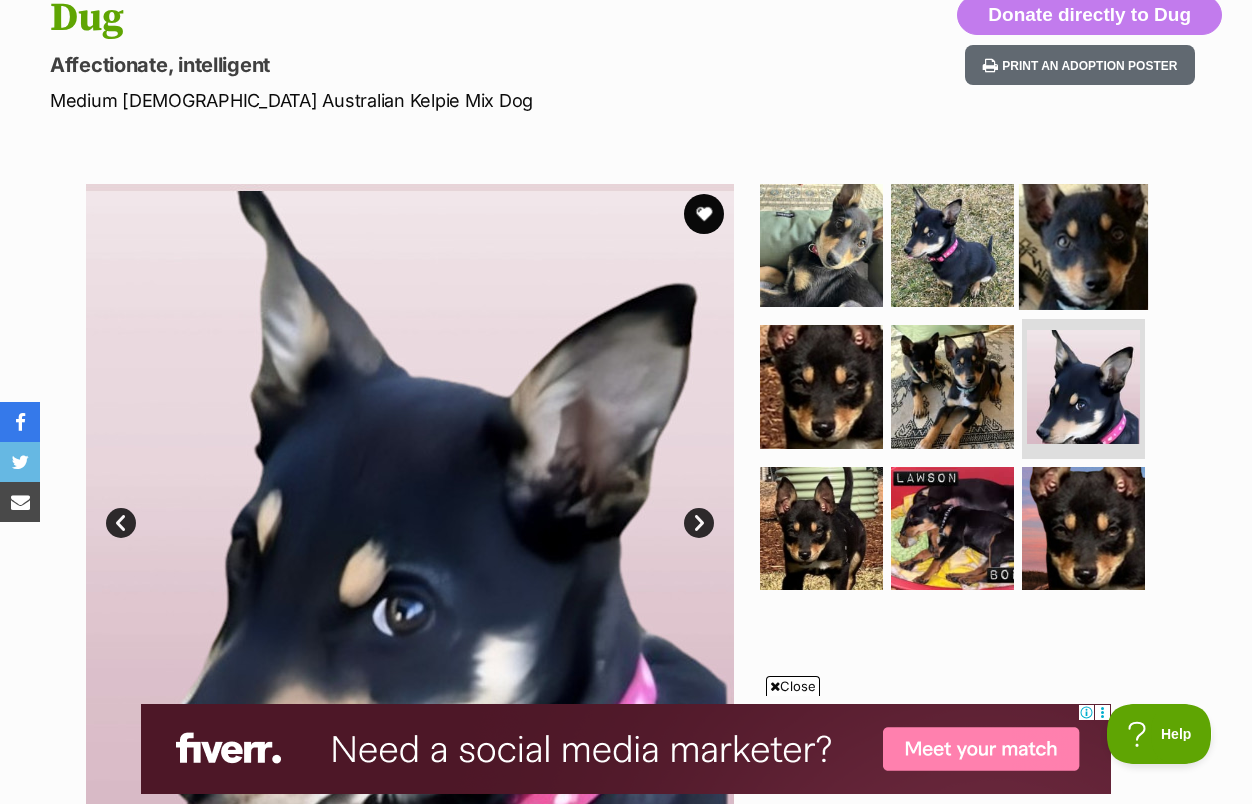 scroll, scrollTop: 0, scrollLeft: 0, axis: both 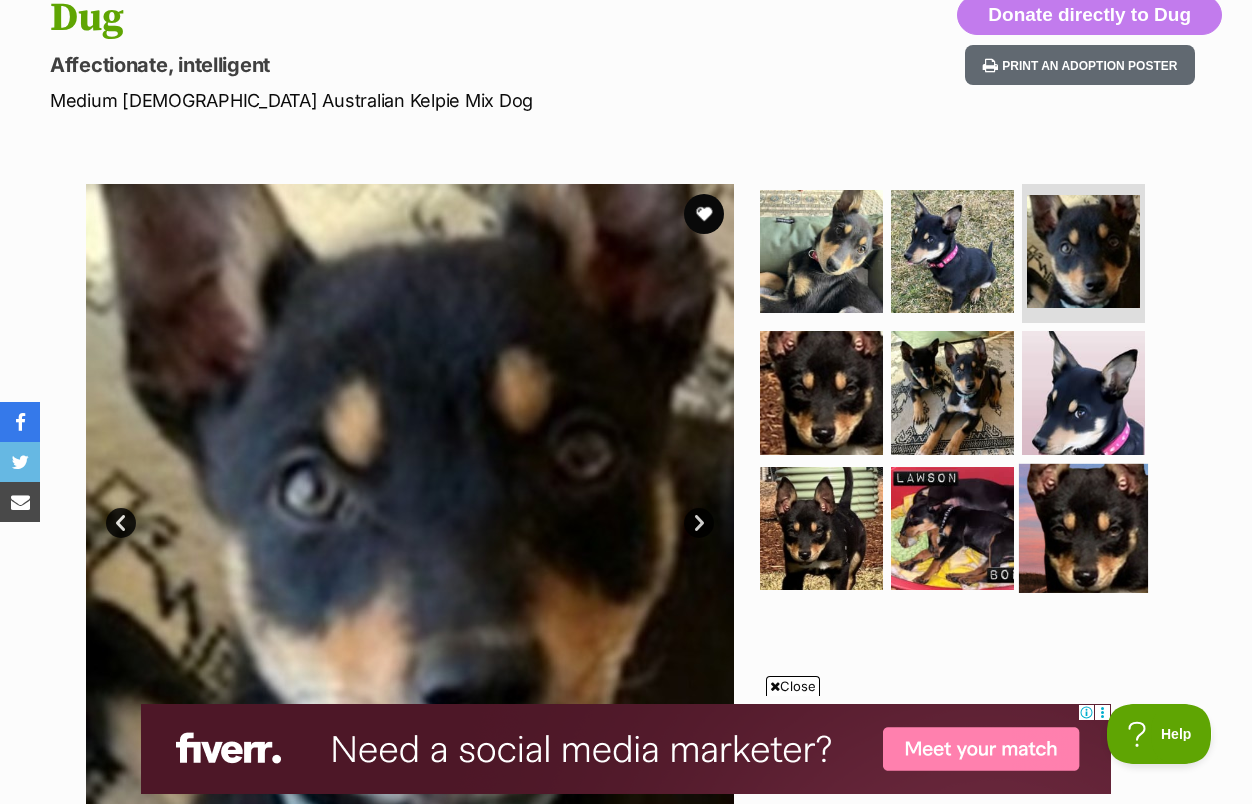 click at bounding box center [1083, 528] 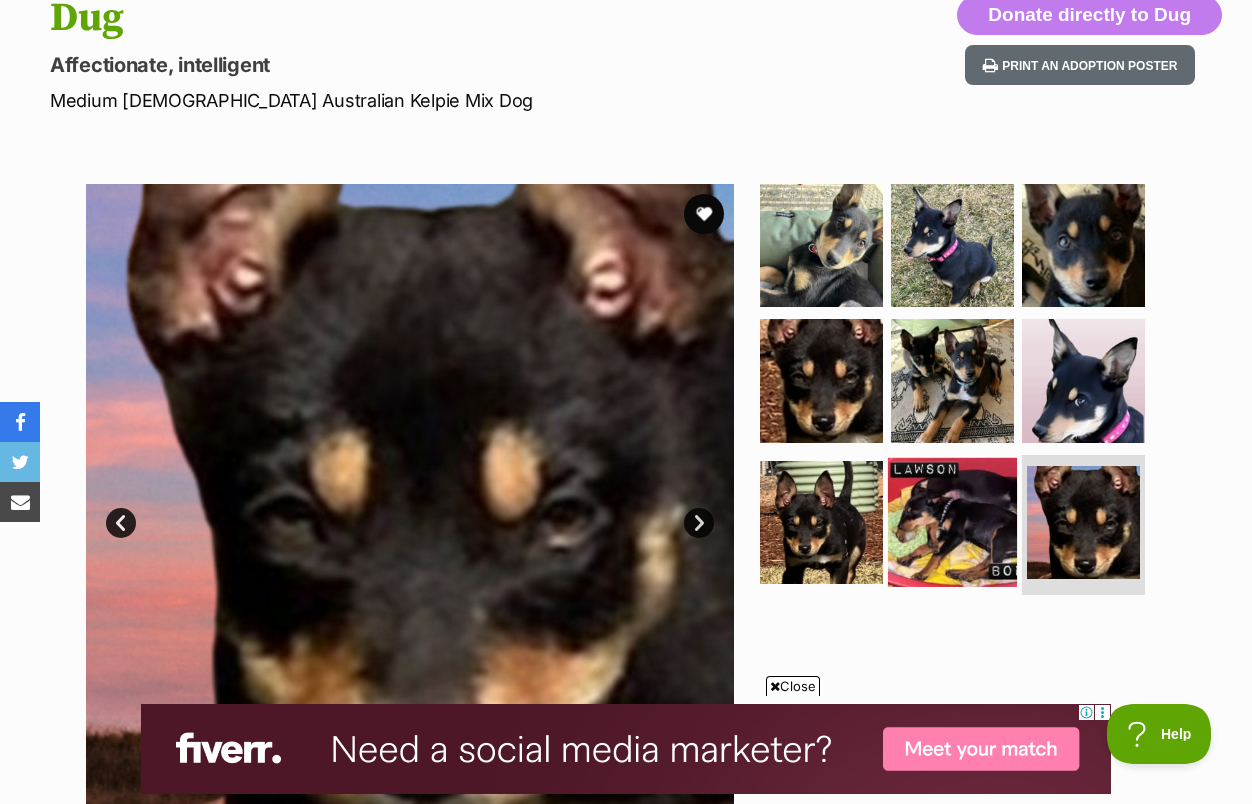 click at bounding box center (952, 522) 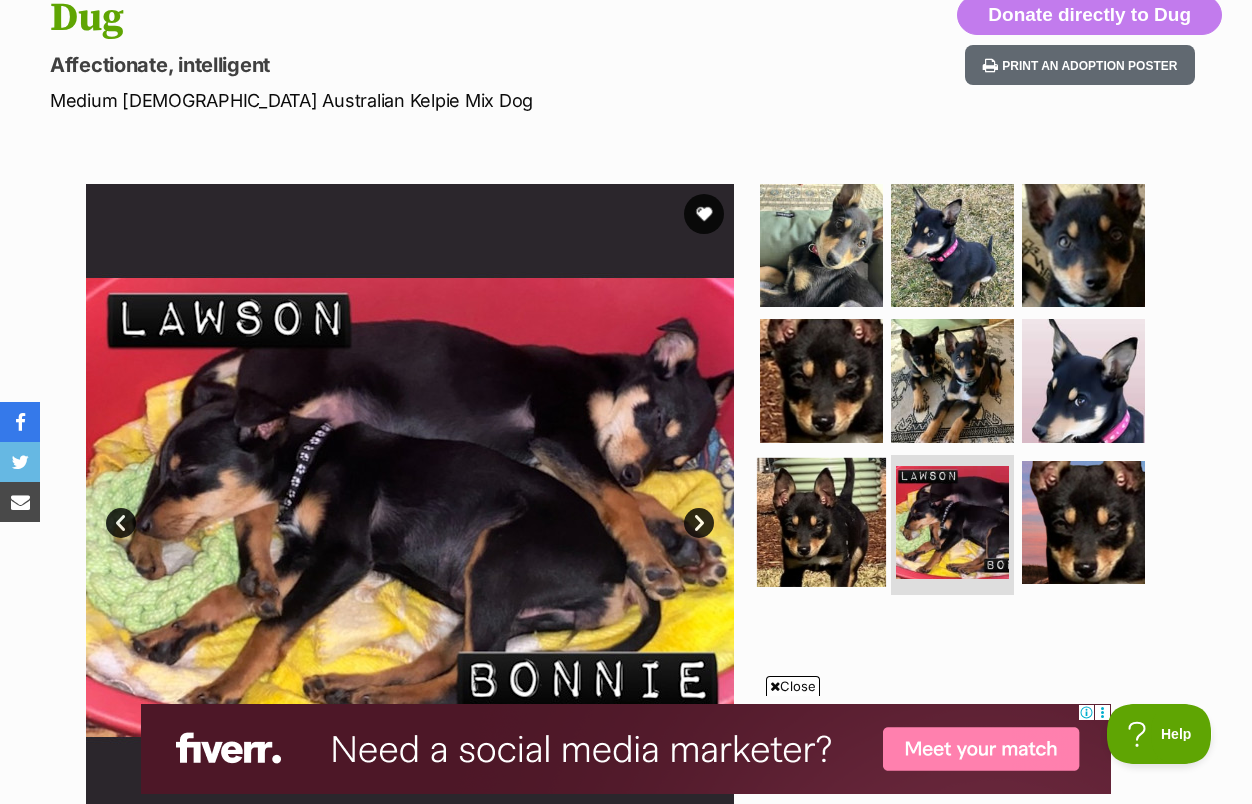 click at bounding box center (821, 522) 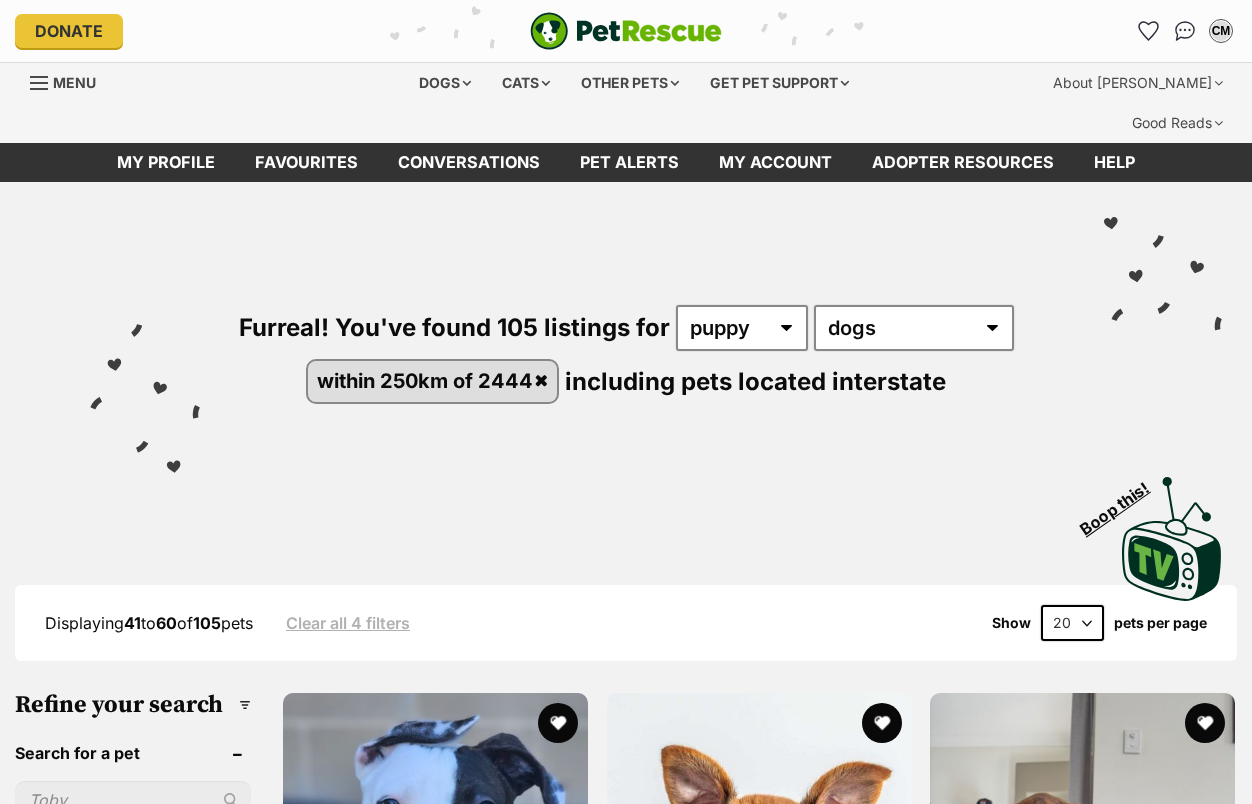 scroll, scrollTop: 0, scrollLeft: 0, axis: both 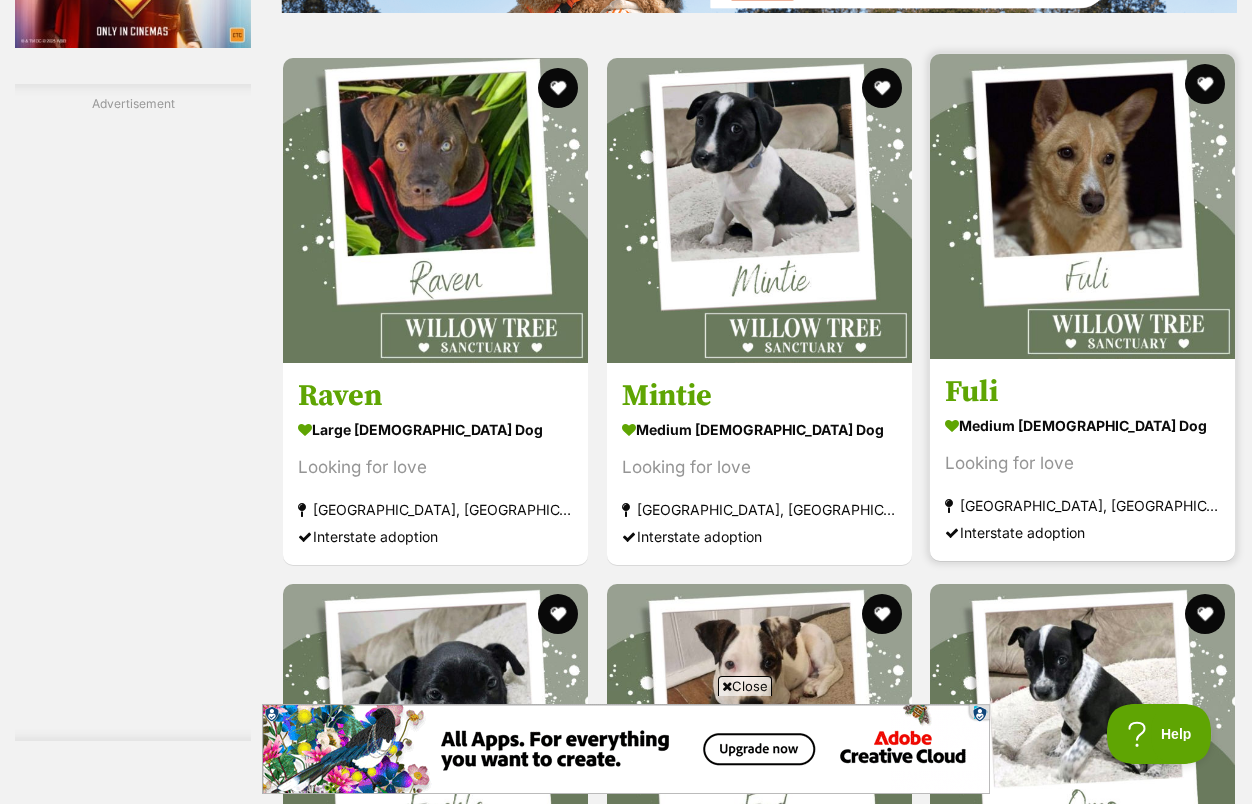 click at bounding box center [1082, 206] 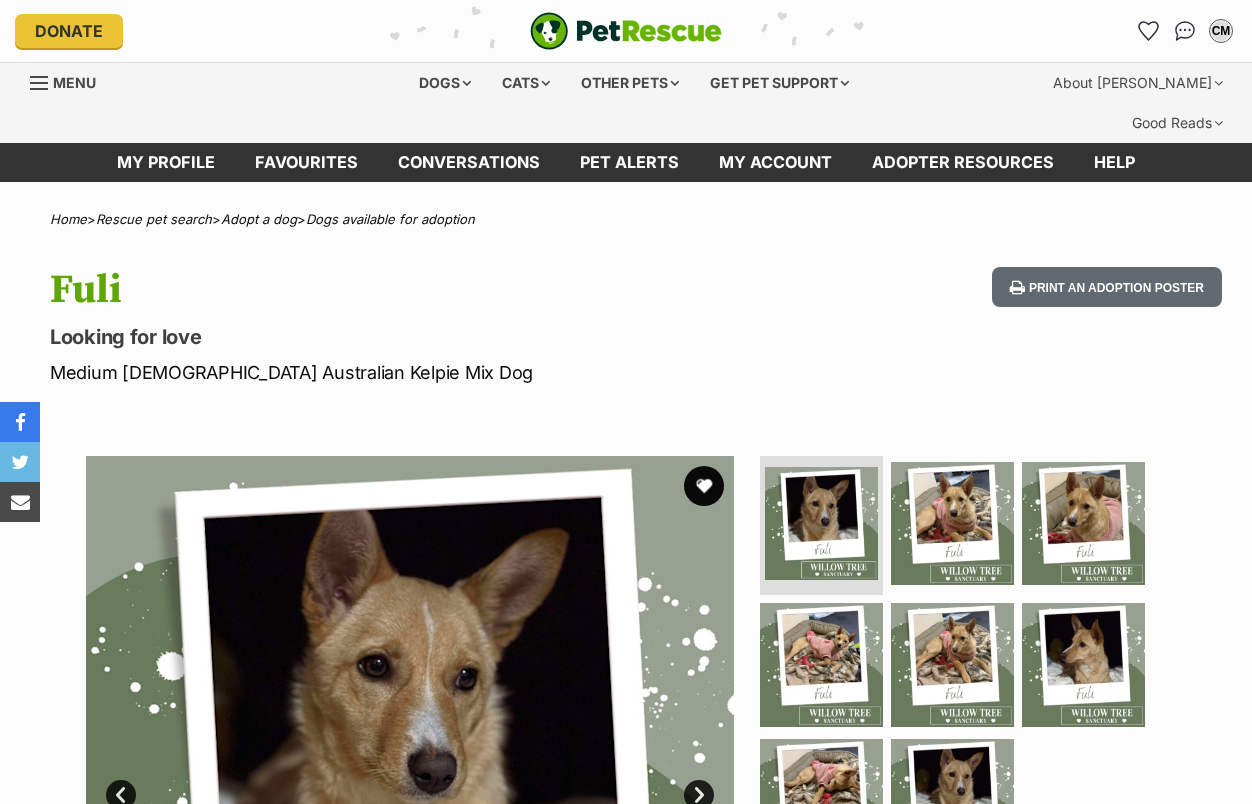 scroll, scrollTop: 0, scrollLeft: 0, axis: both 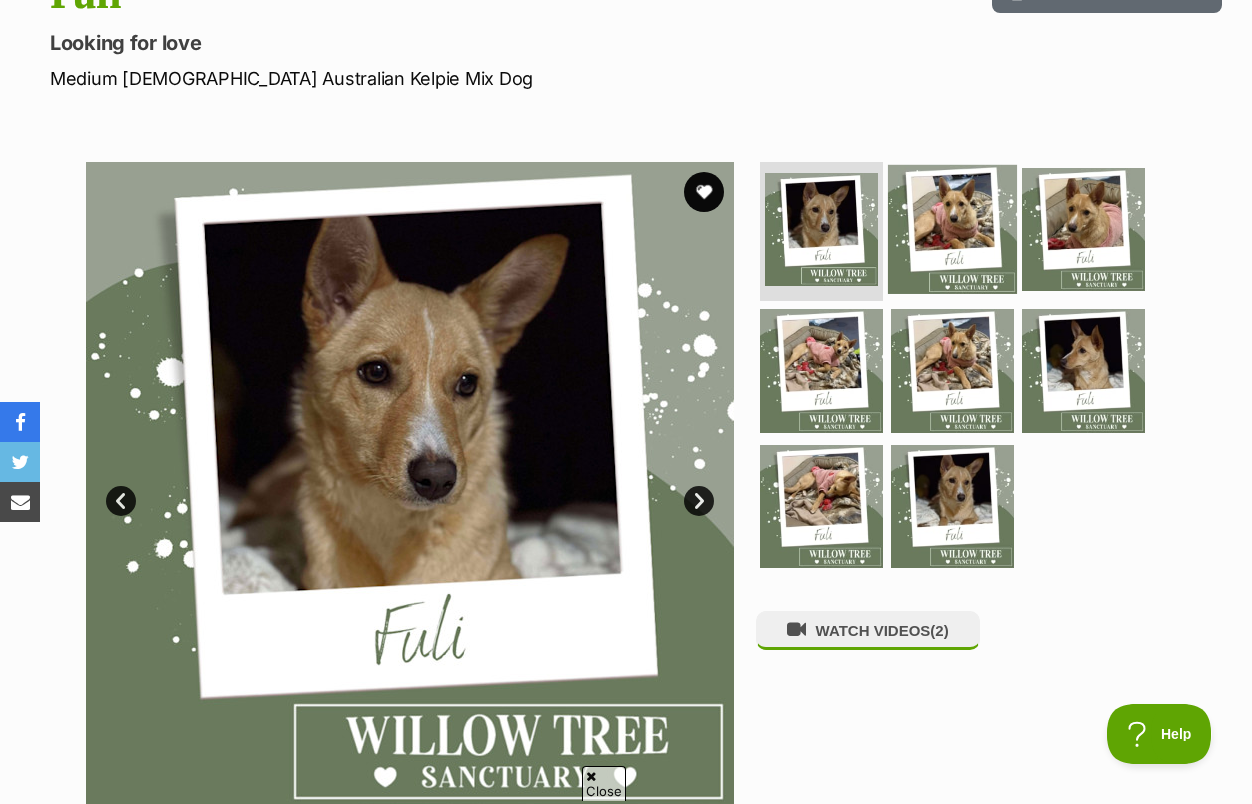 click at bounding box center [952, 228] 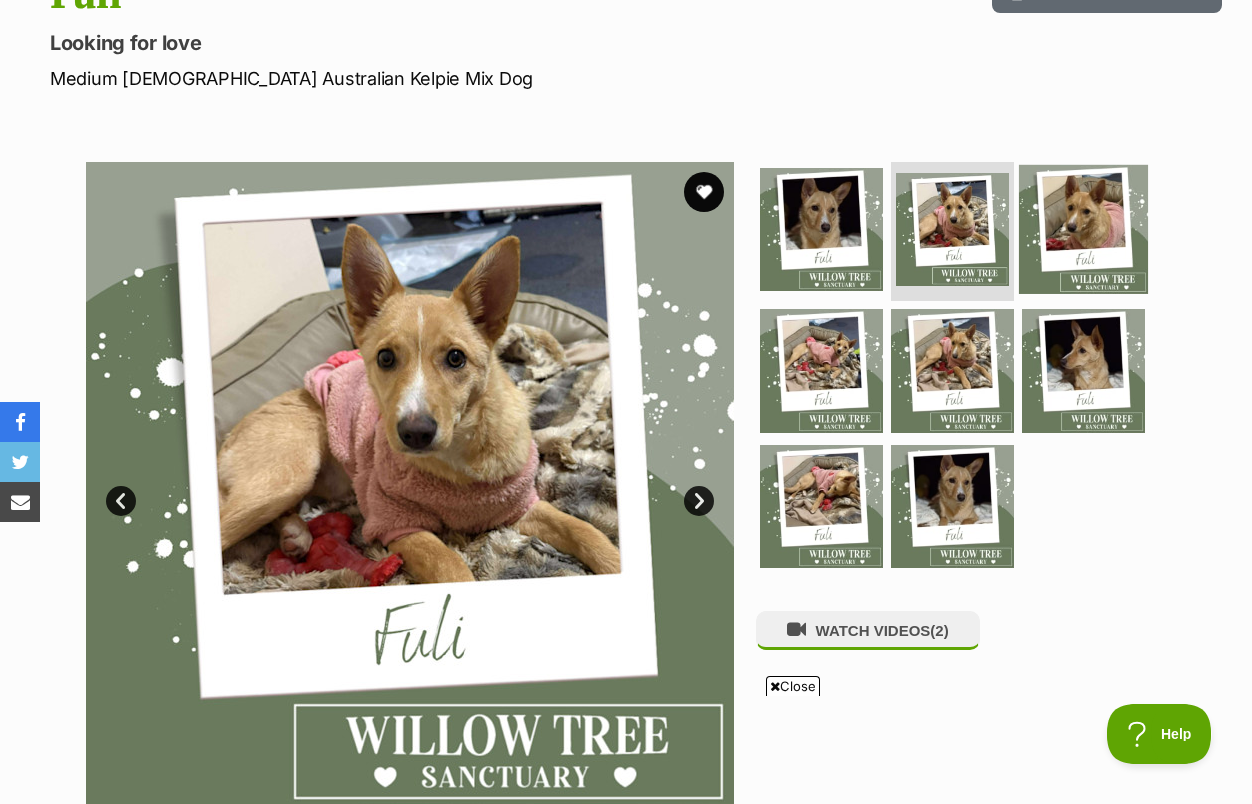 scroll, scrollTop: 0, scrollLeft: 0, axis: both 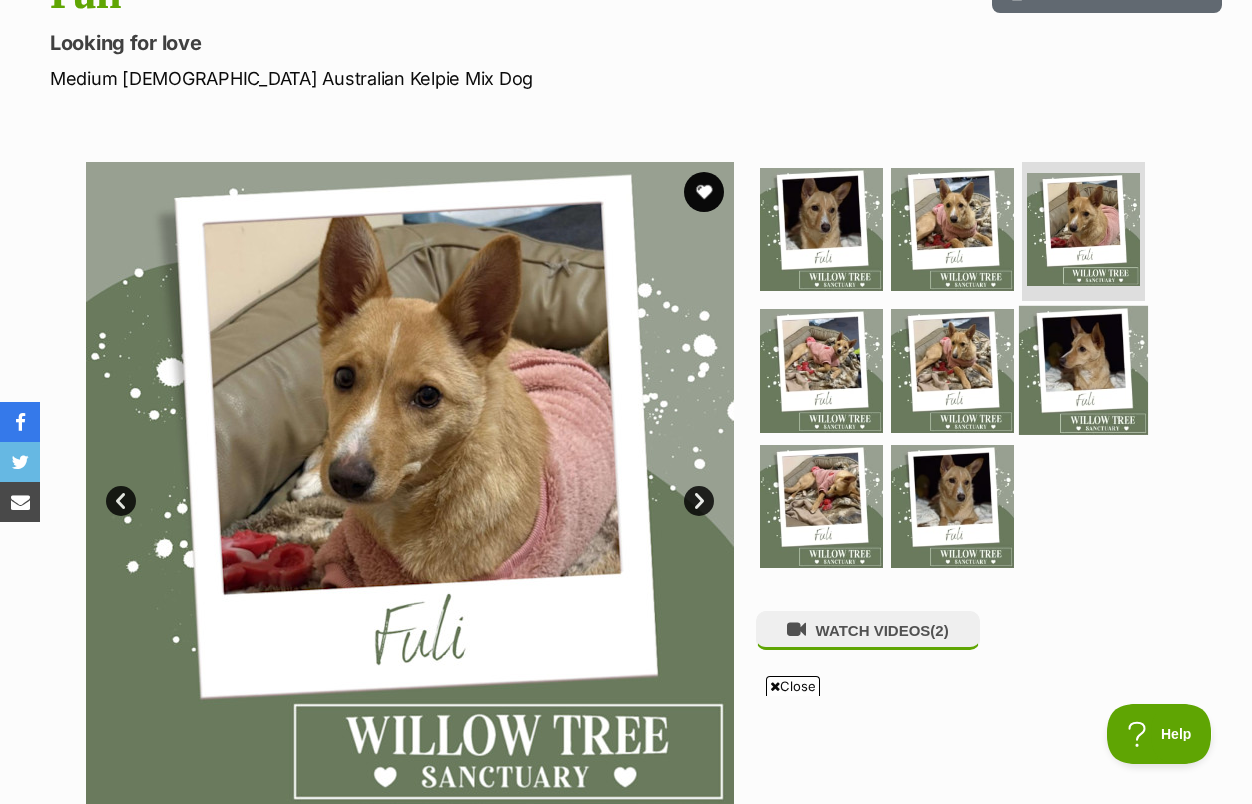 click at bounding box center (1083, 370) 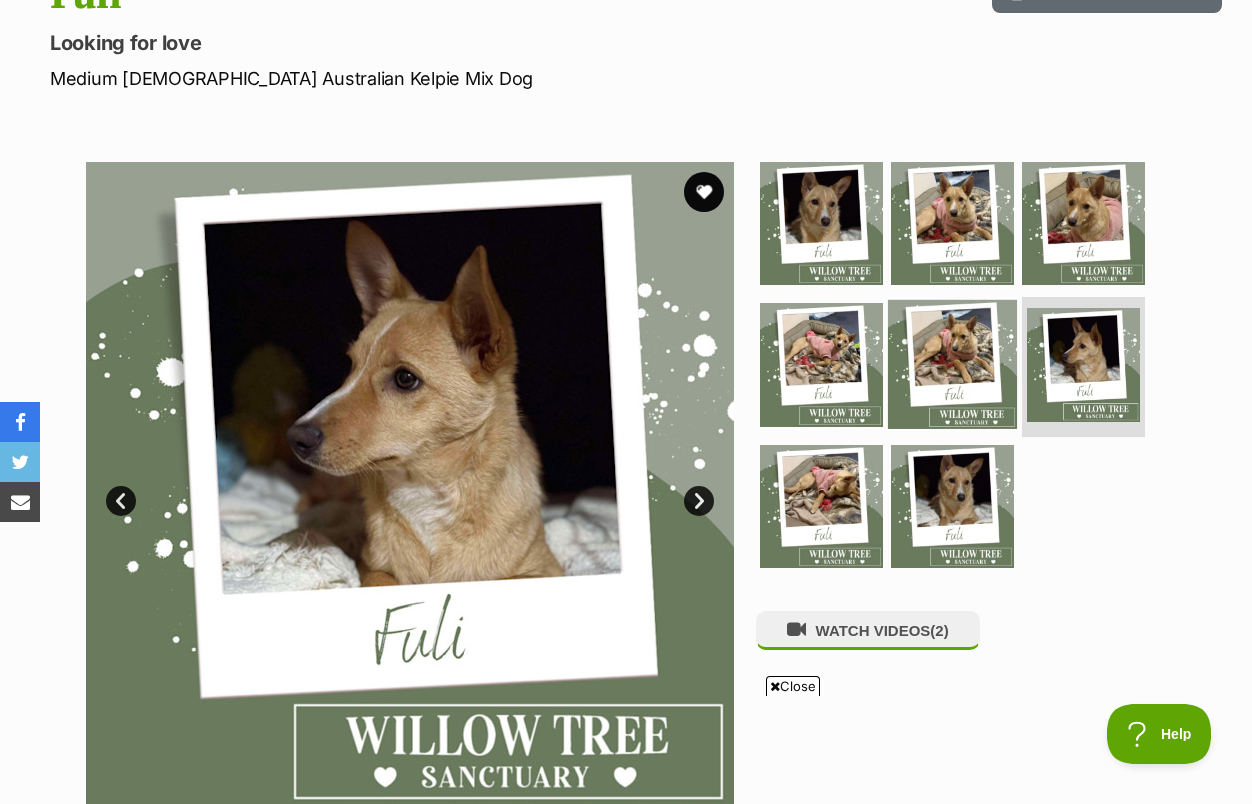 click at bounding box center (952, 364) 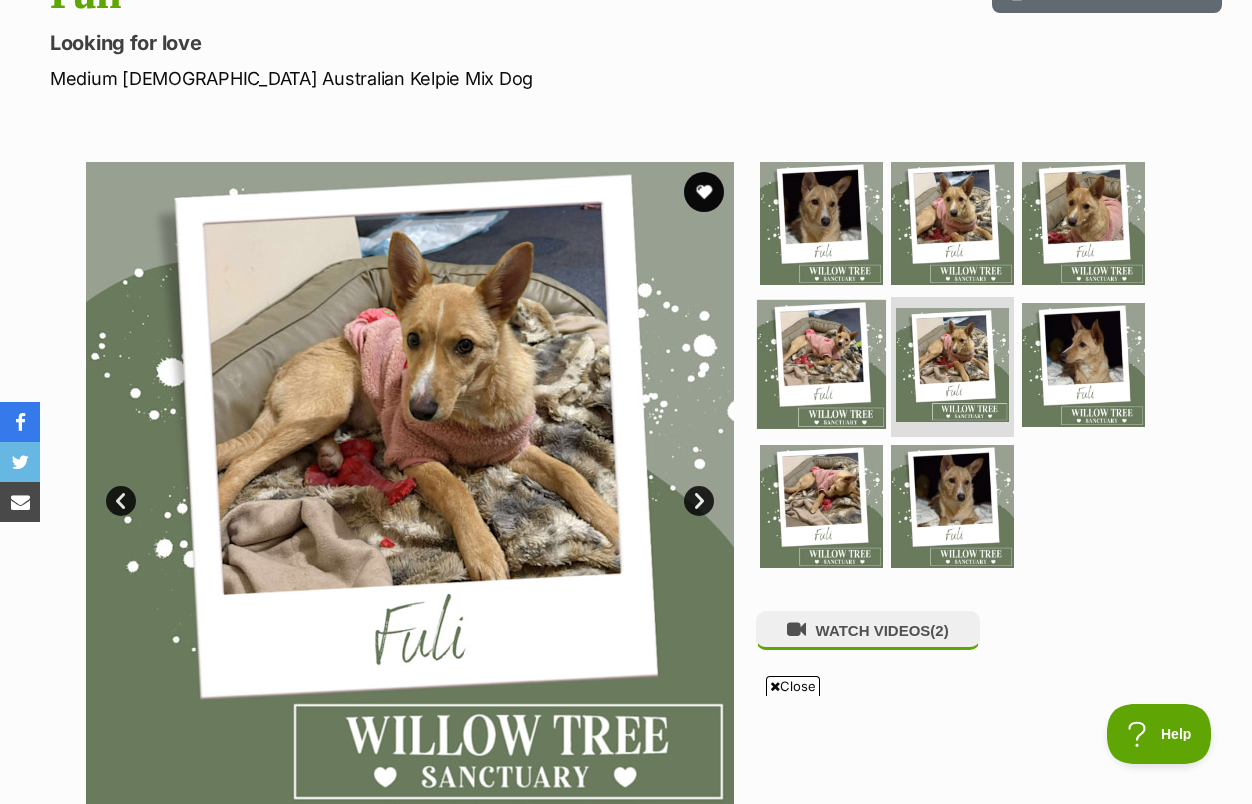 click at bounding box center [821, 364] 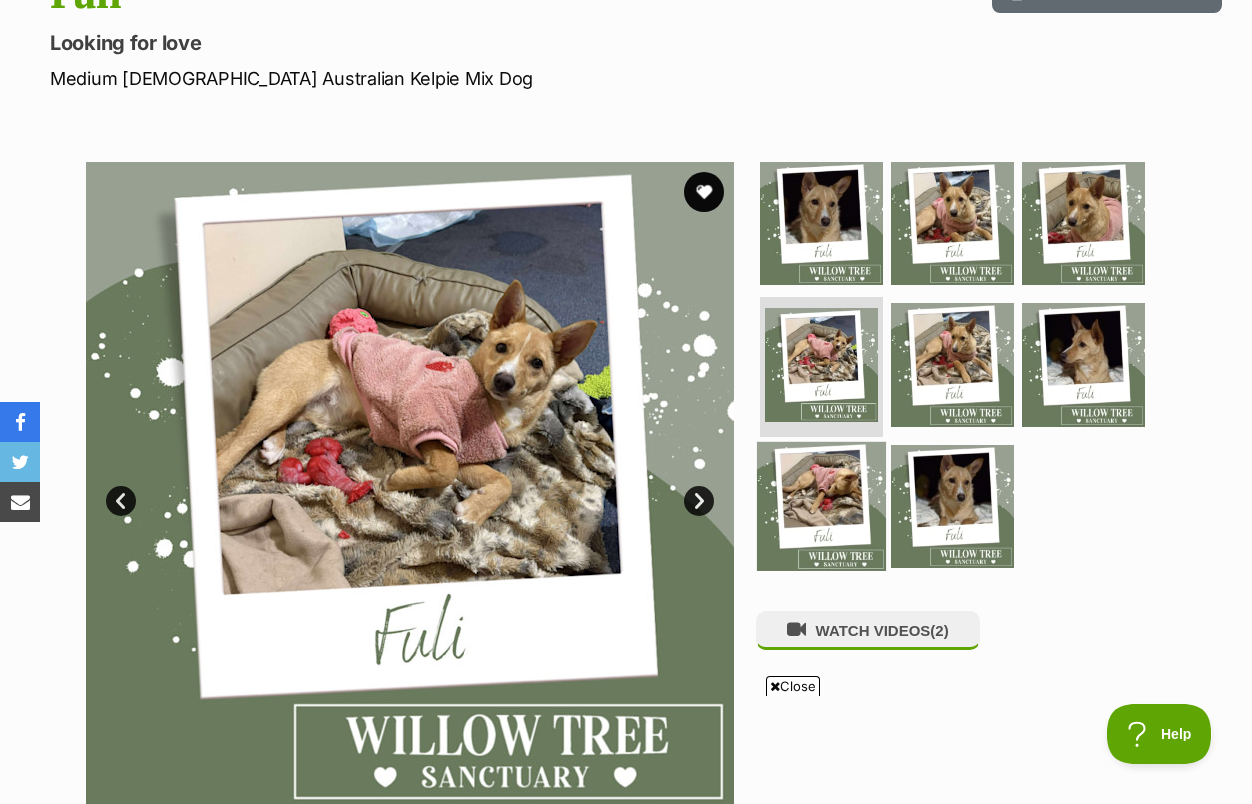 click at bounding box center [821, 506] 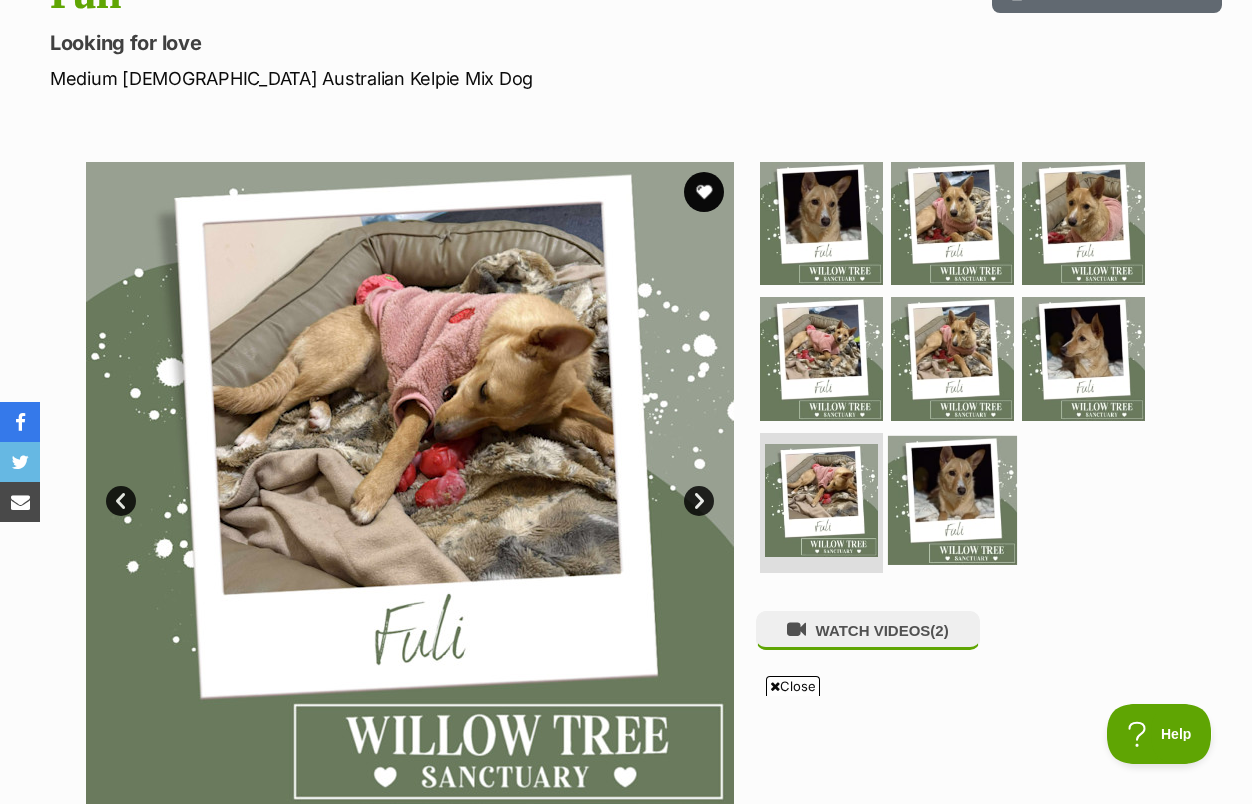 click at bounding box center (952, 500) 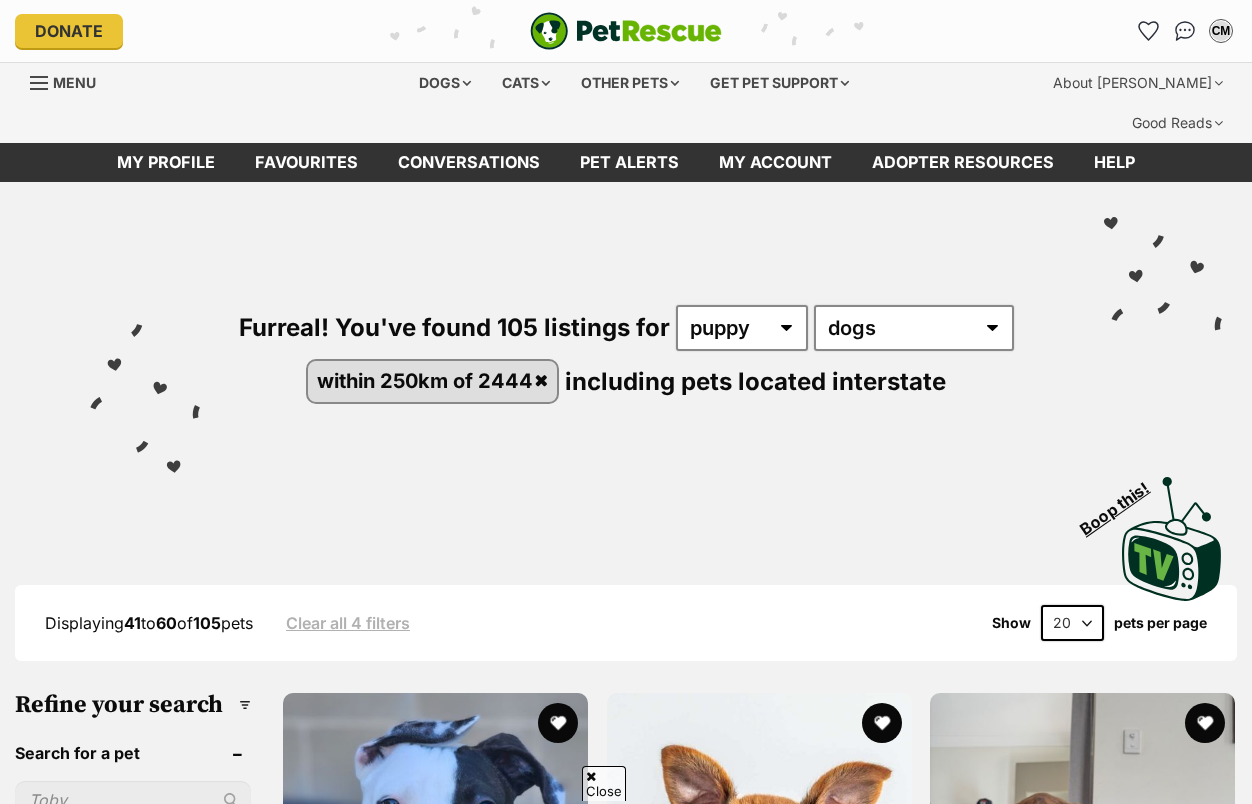 scroll, scrollTop: 3122, scrollLeft: 0, axis: vertical 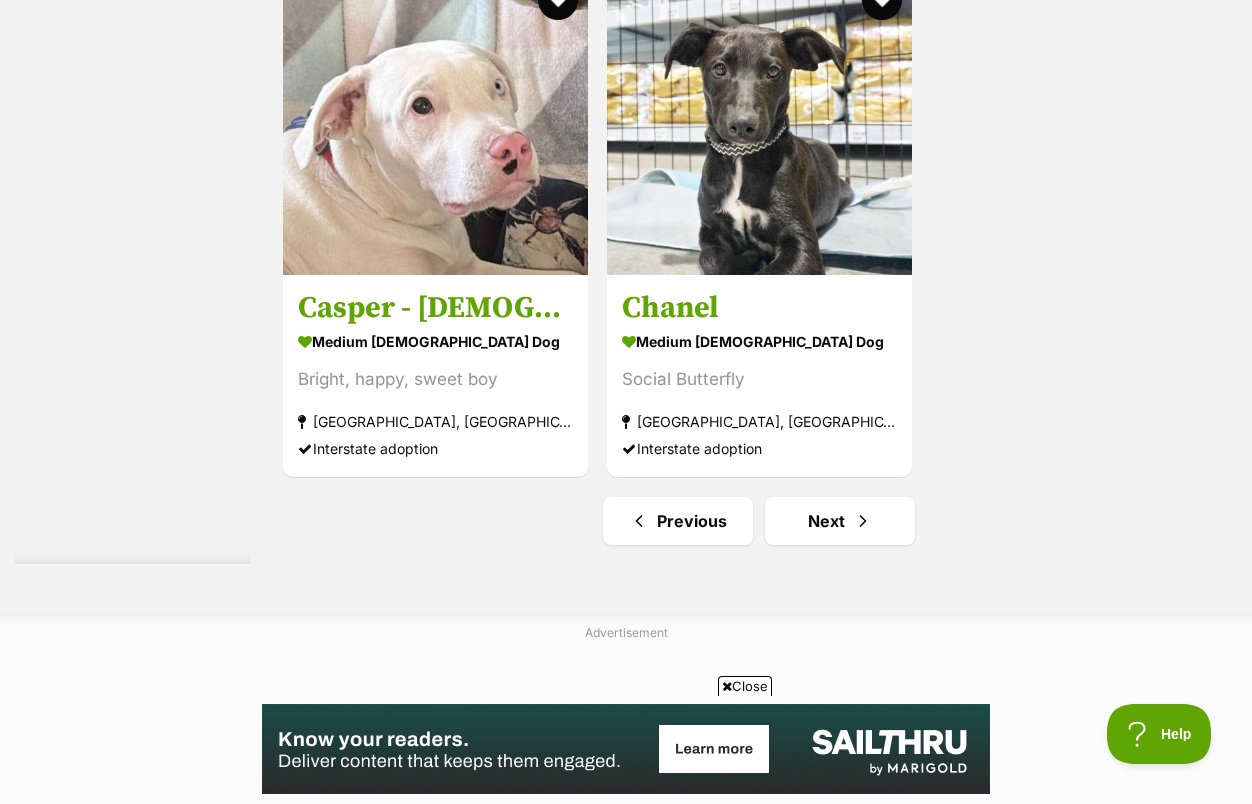 click on "Mutley
medium [DEMOGRAPHIC_DATA] Dog
Looking for love
[GEOGRAPHIC_DATA], [GEOGRAPHIC_DATA]
Interstate adoption unavailable
[PERSON_NAME]
small [DEMOGRAPHIC_DATA] Dog
Looking for love
[GEOGRAPHIC_DATA], [GEOGRAPHIC_DATA]
Interstate adoption unavailable
Cookie - [DEMOGRAPHIC_DATA] Staffy X Ridgeback
medium [DEMOGRAPHIC_DATA] Dog
Sweet happy boy
[GEOGRAPHIC_DATA], [GEOGRAPHIC_DATA]
Interstate adoption
[GEOGRAPHIC_DATA]
large [DEMOGRAPHIC_DATA] Dog
Young German Shepherd
[GEOGRAPHIC_DATA], [GEOGRAPHIC_DATA]
Interstate adoption
Spud
medium [DEMOGRAPHIC_DATA] Dog
Mr Independent
[GEOGRAPHIC_DATA], [GEOGRAPHIC_DATA]
Interstate adoption unavailable
Maisie
medium [DEMOGRAPHIC_DATA] Dog
A little treasure.
[GEOGRAPHIC_DATA], [GEOGRAPHIC_DATA]
Interstate adoption unavailable
Advertisement
Cricket
medium [DEMOGRAPHIC_DATA] Dog
Cheeky, playful, rascal" at bounding box center (759, -1599) 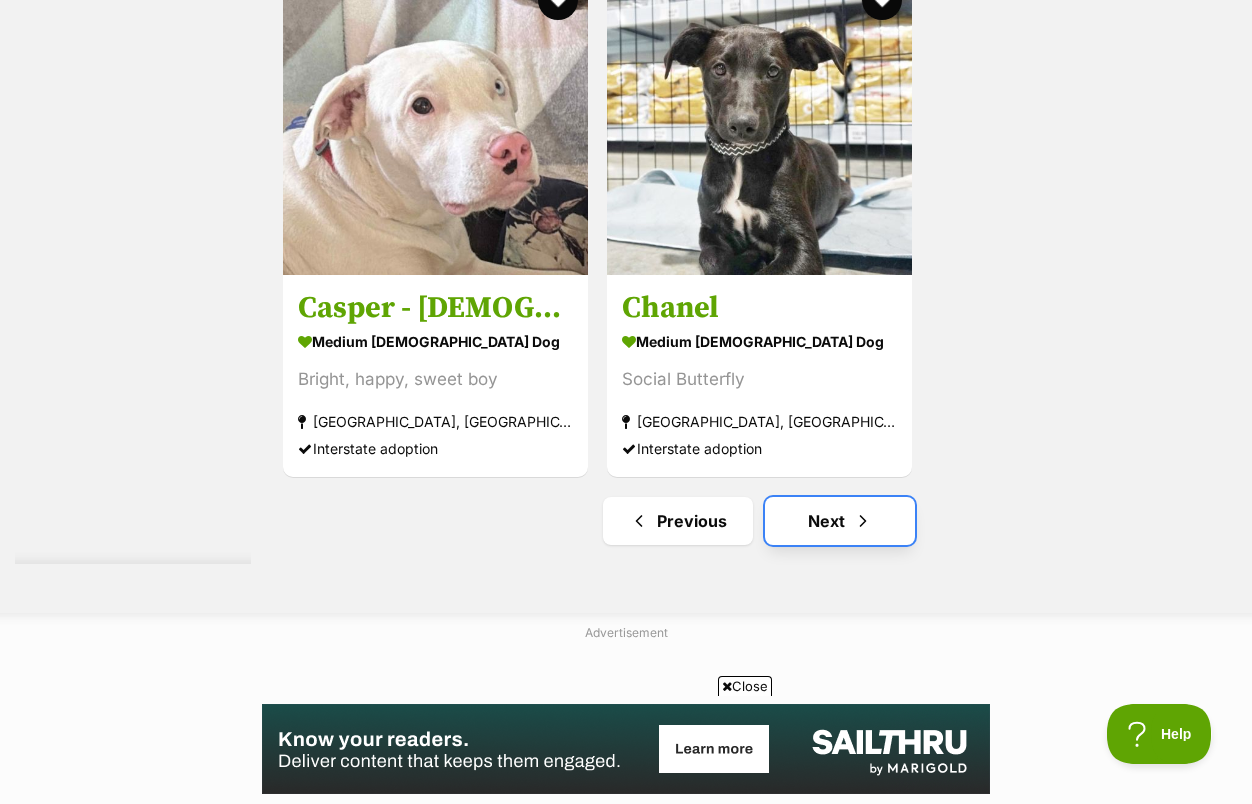 click at bounding box center (863, 521) 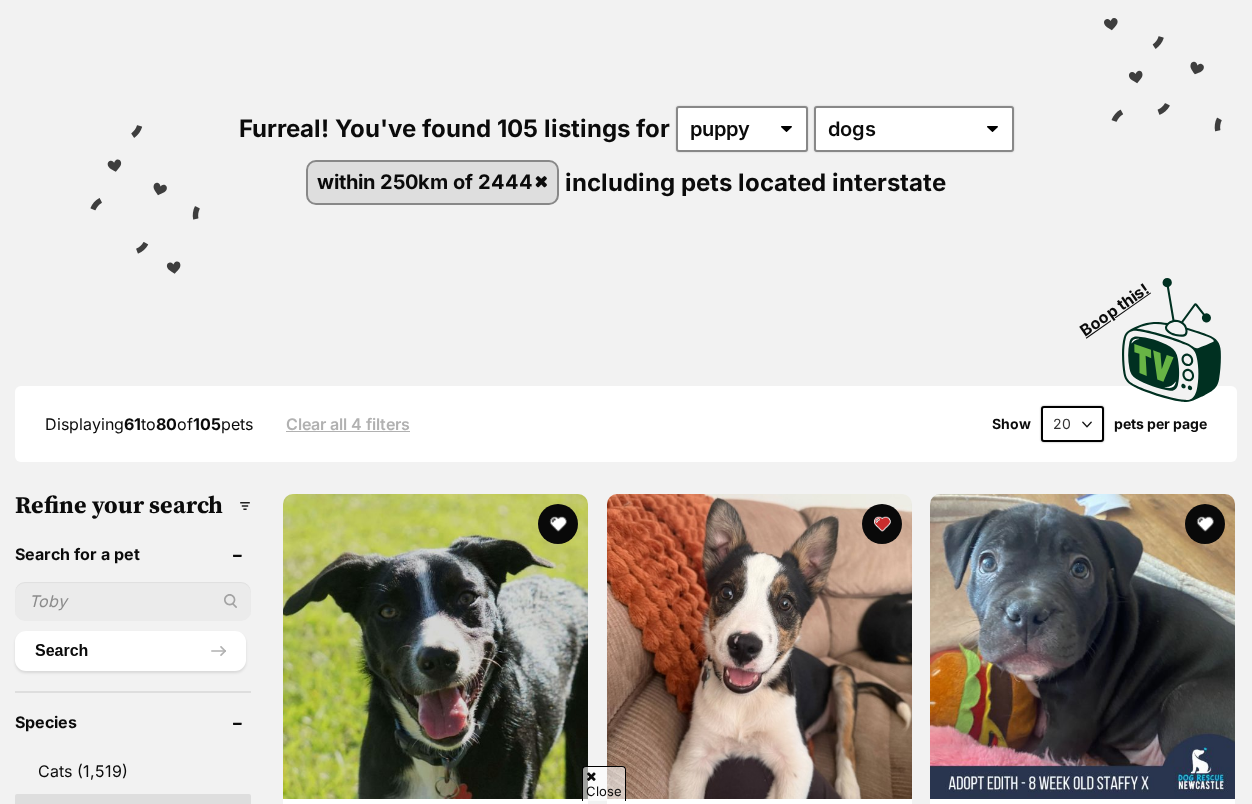 scroll, scrollTop: 417, scrollLeft: 0, axis: vertical 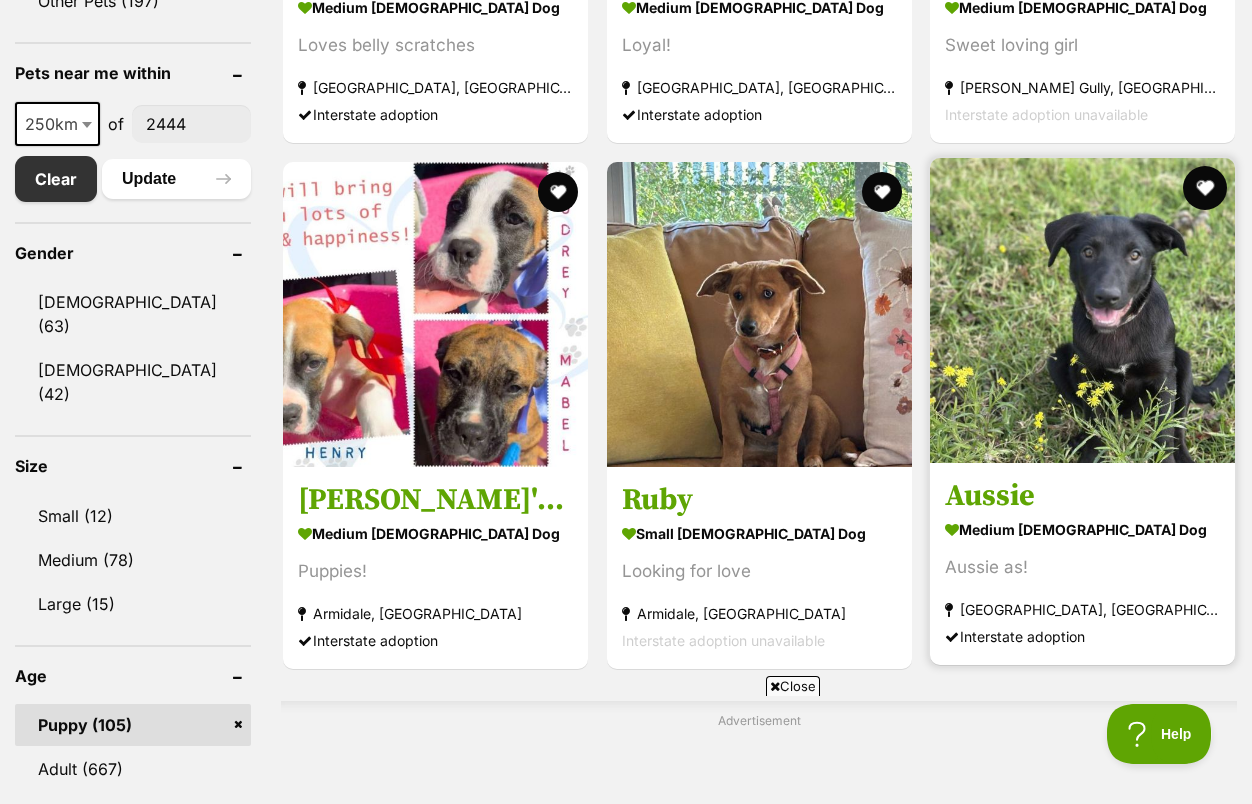 click at bounding box center [1205, 188] 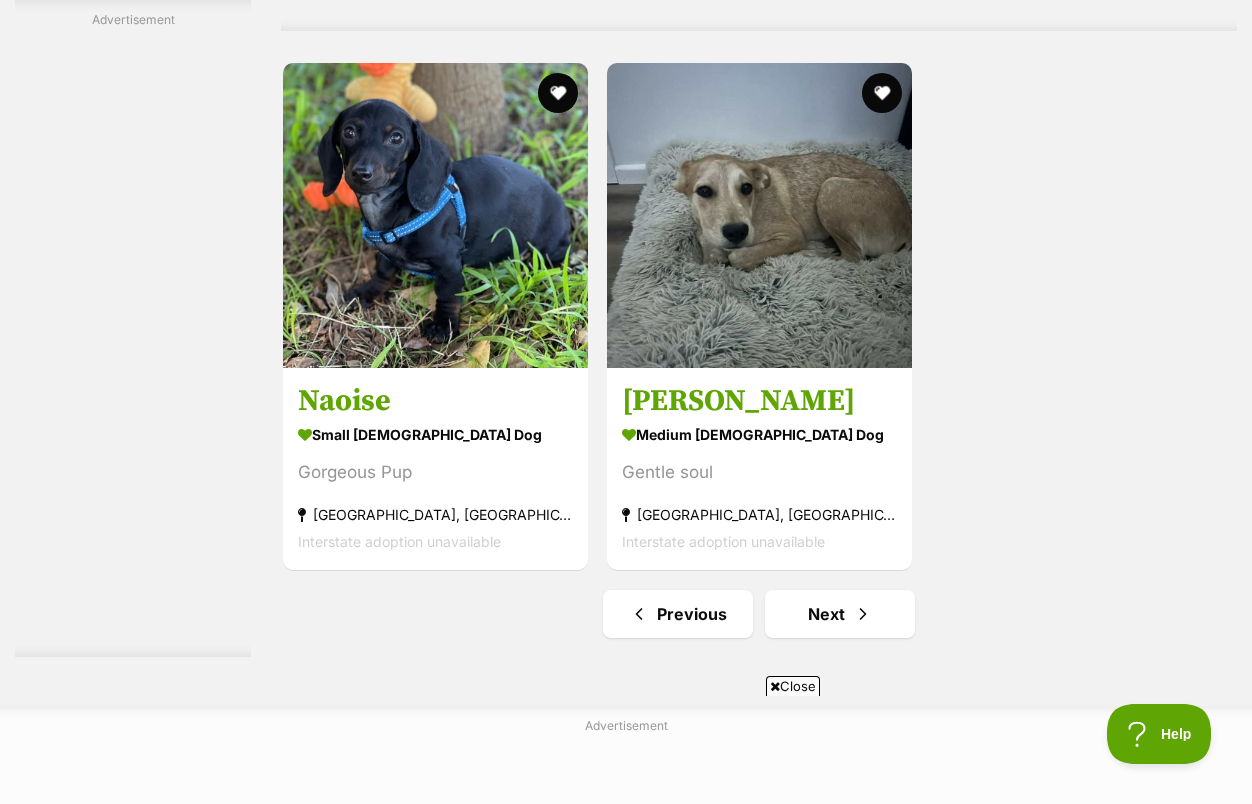 scroll, scrollTop: 4422, scrollLeft: 0, axis: vertical 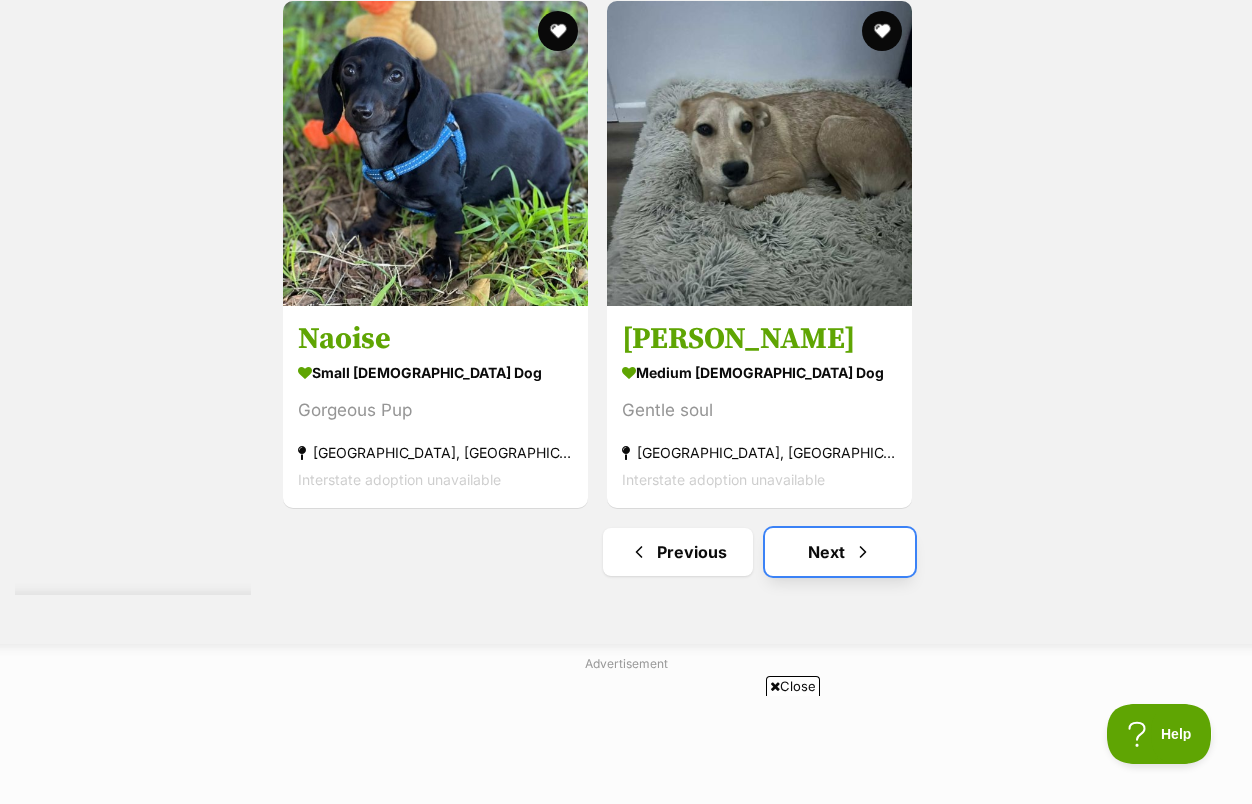 click on "Next" at bounding box center (840, 552) 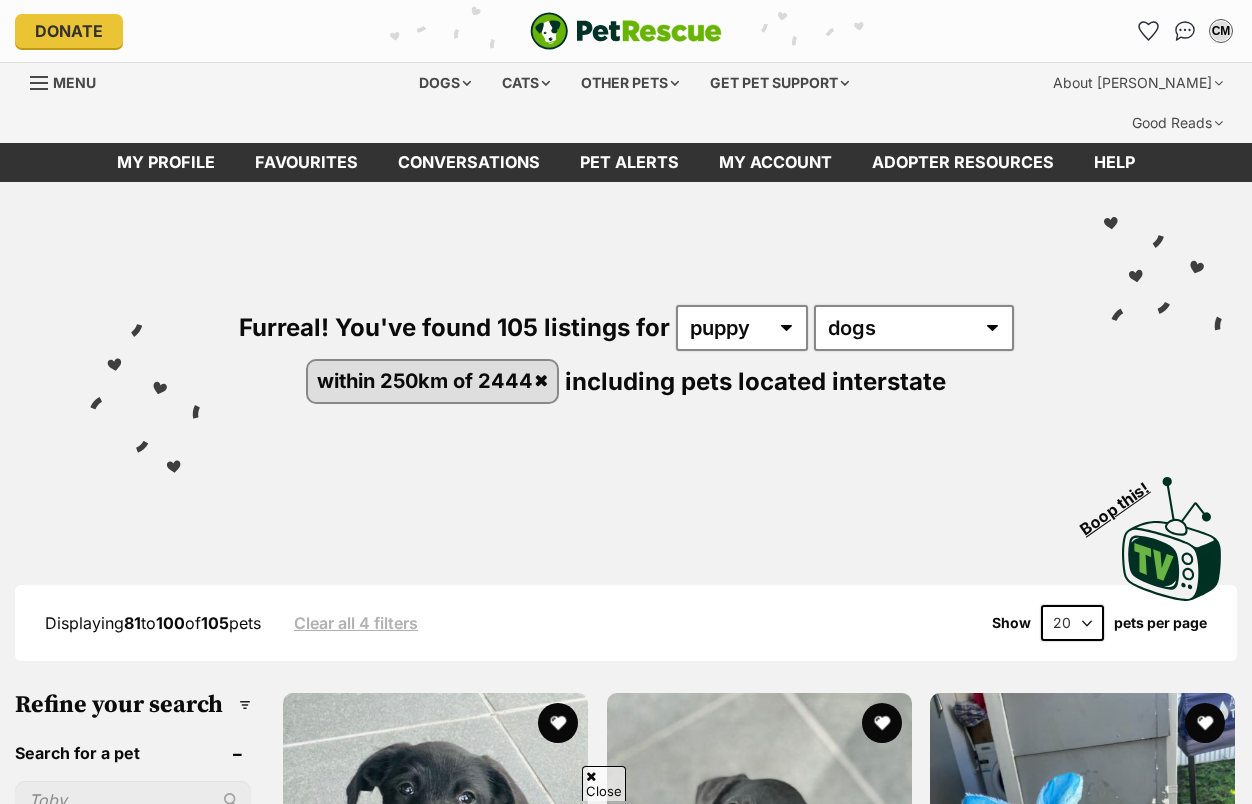 scroll, scrollTop: 200, scrollLeft: 0, axis: vertical 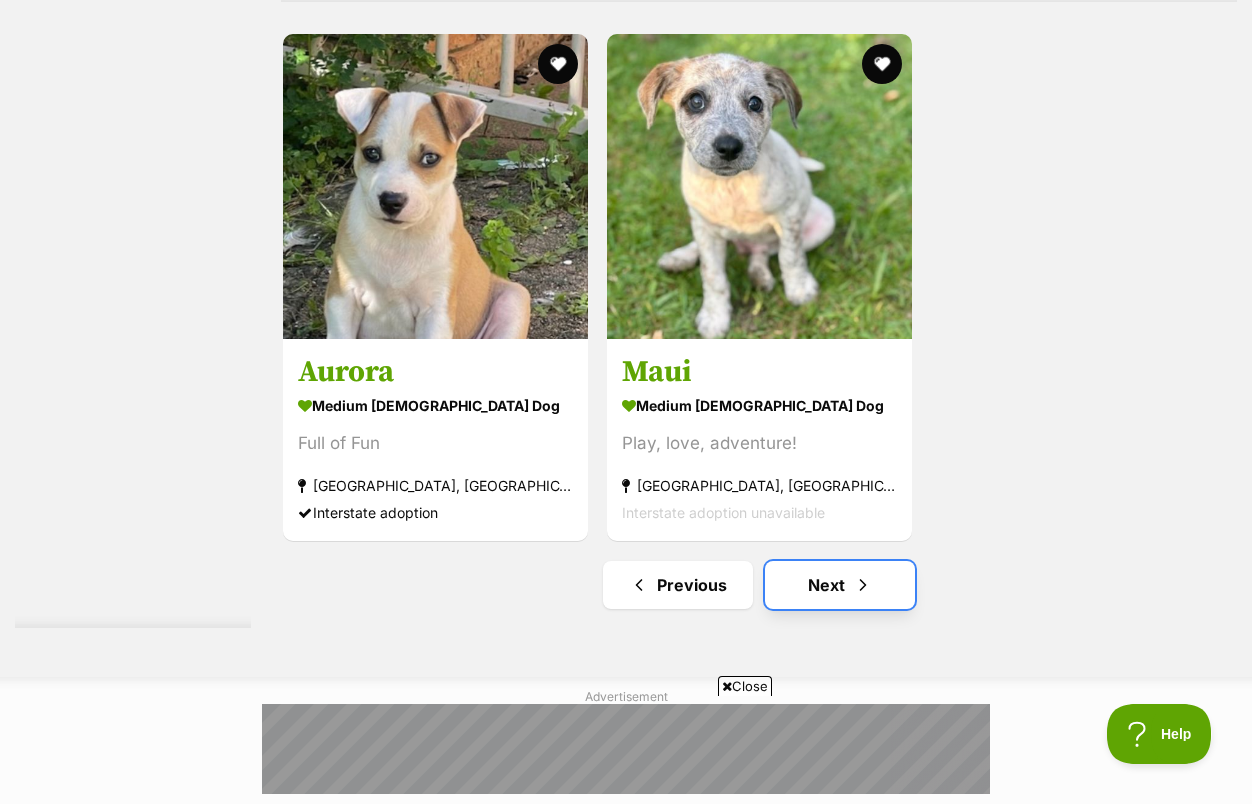 click at bounding box center [863, 585] 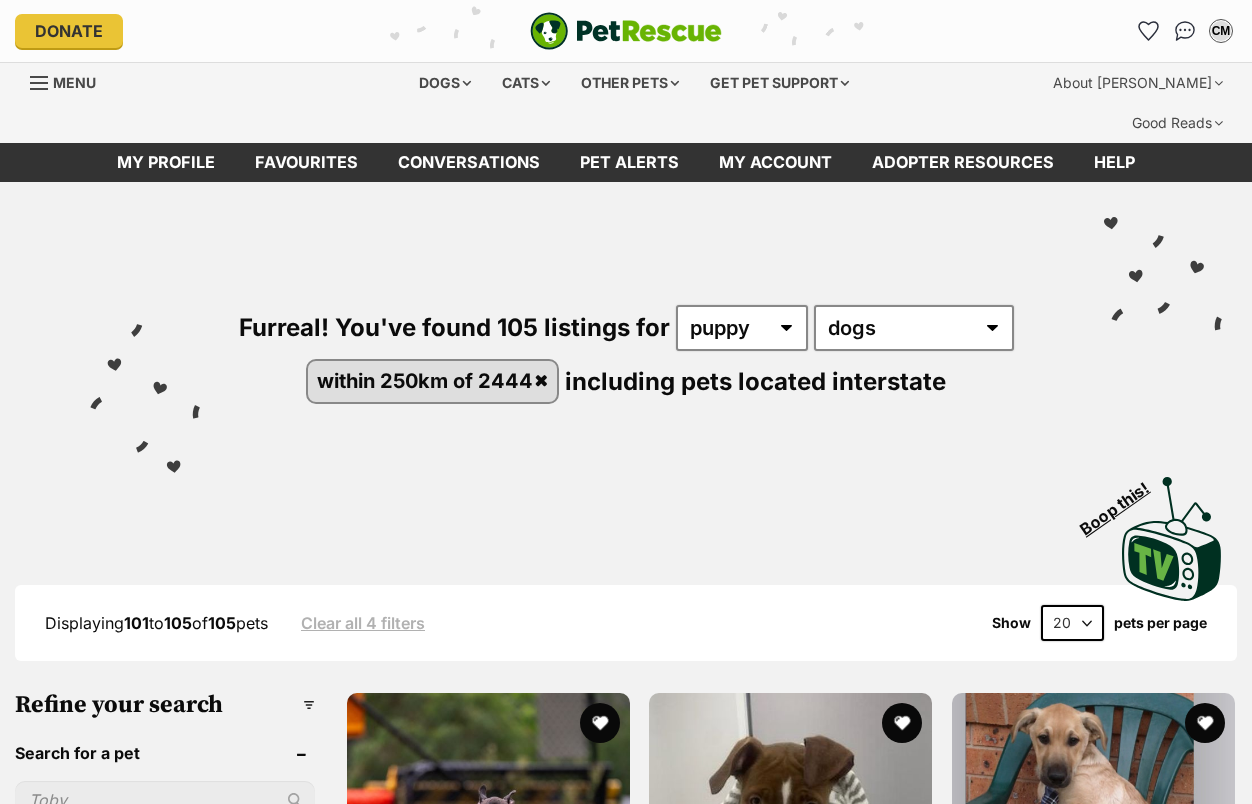 scroll, scrollTop: 0, scrollLeft: 0, axis: both 